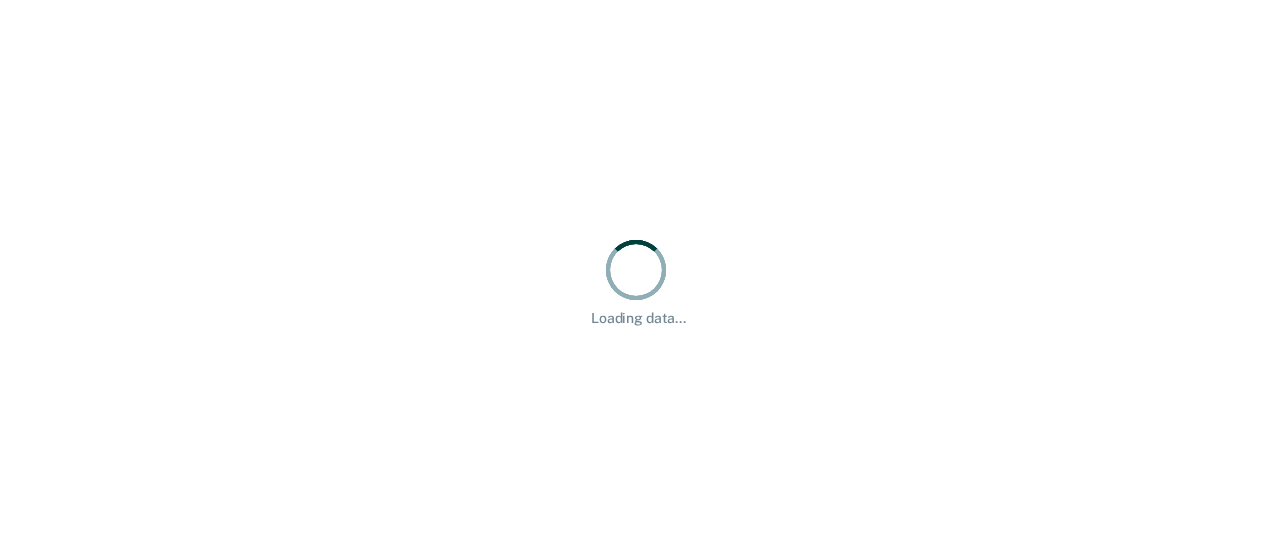 scroll, scrollTop: 0, scrollLeft: 0, axis: both 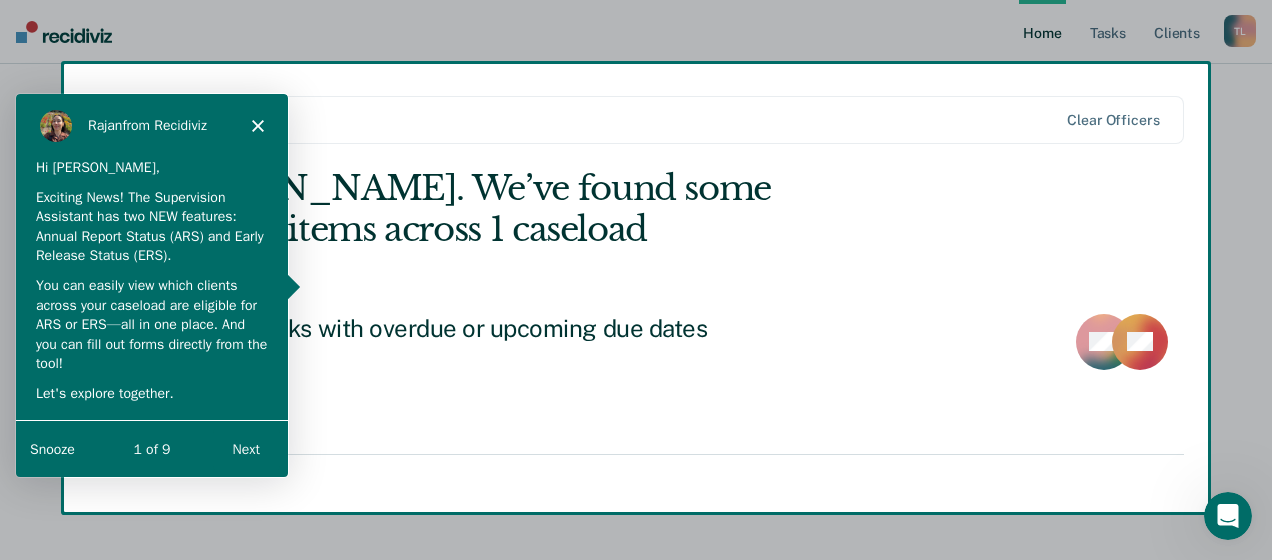click on "Next" at bounding box center (245, 448) 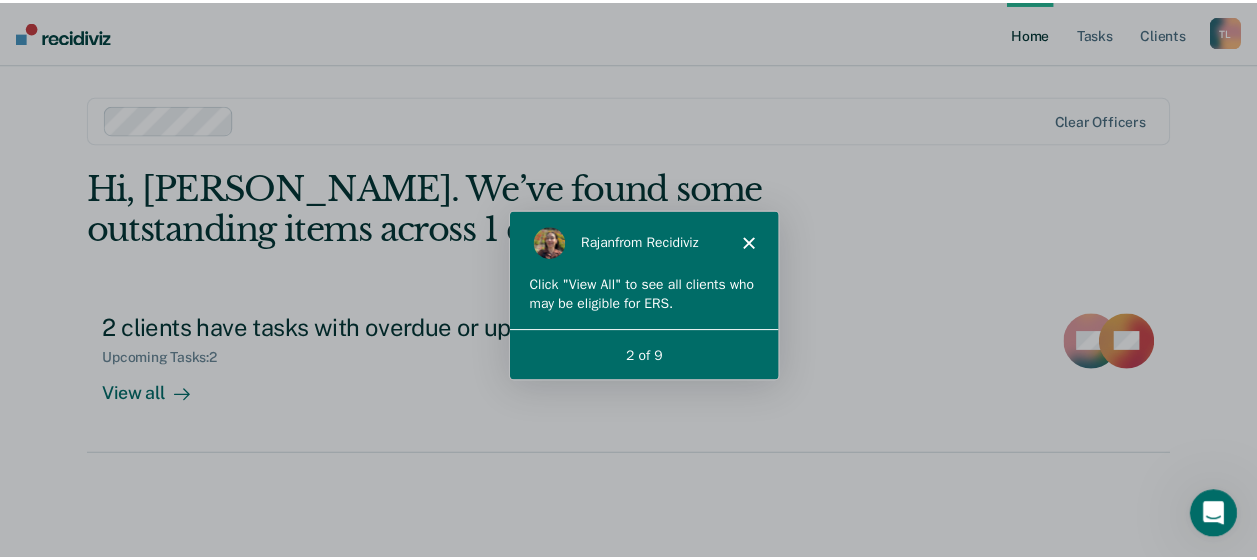 scroll, scrollTop: 0, scrollLeft: 0, axis: both 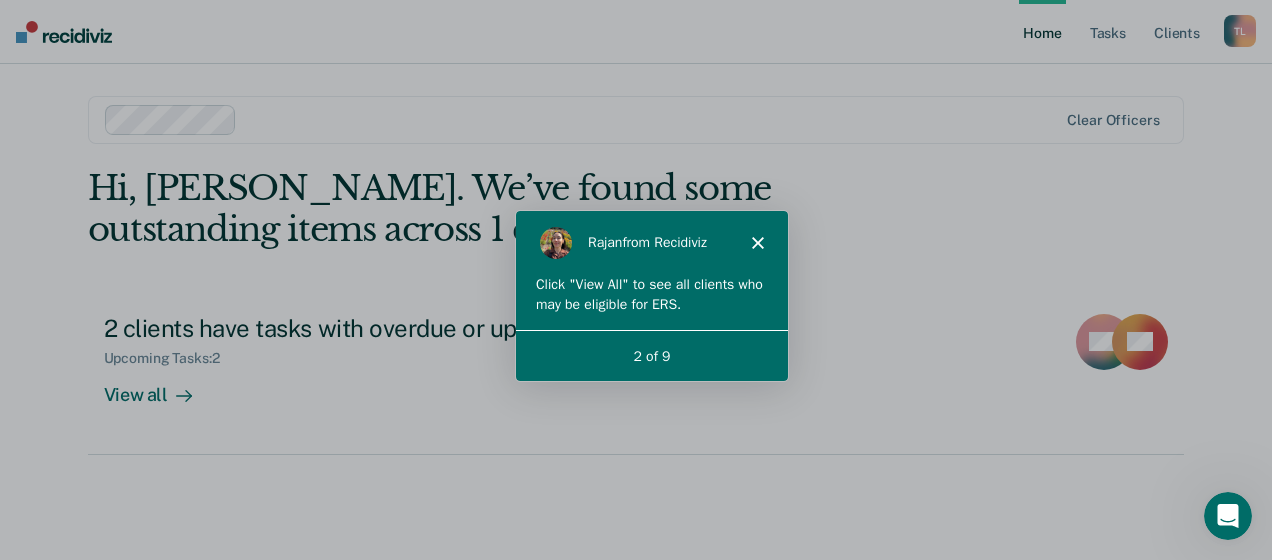 click on "Click "View All" to see all clients who may be eligible for ERS." at bounding box center [651, 301] 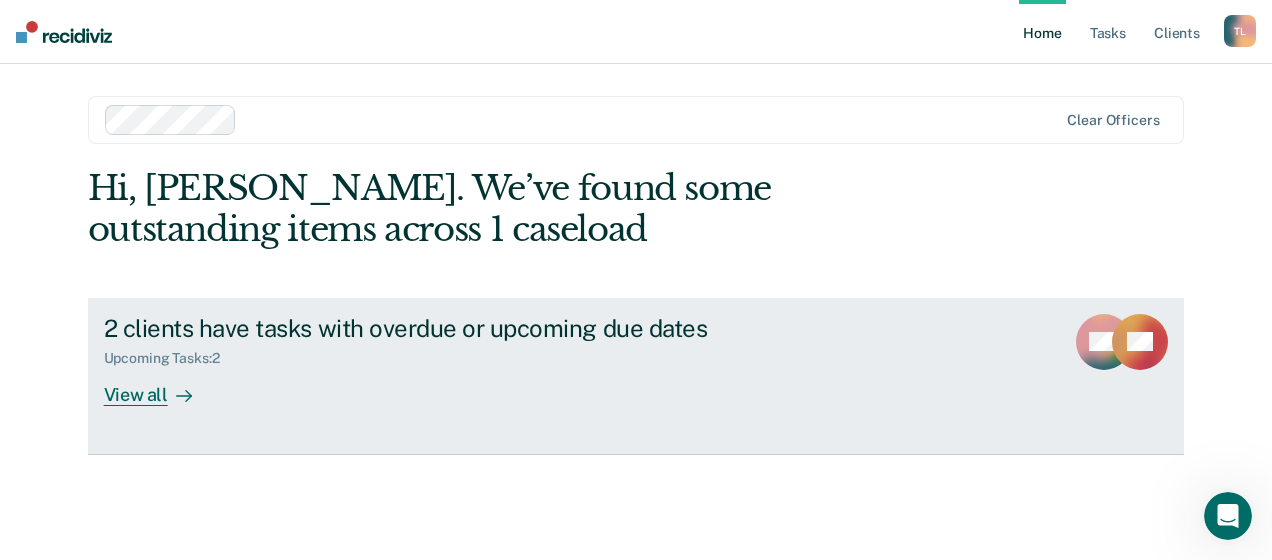 click on "Upcoming Tasks :  2" at bounding box center [455, 354] 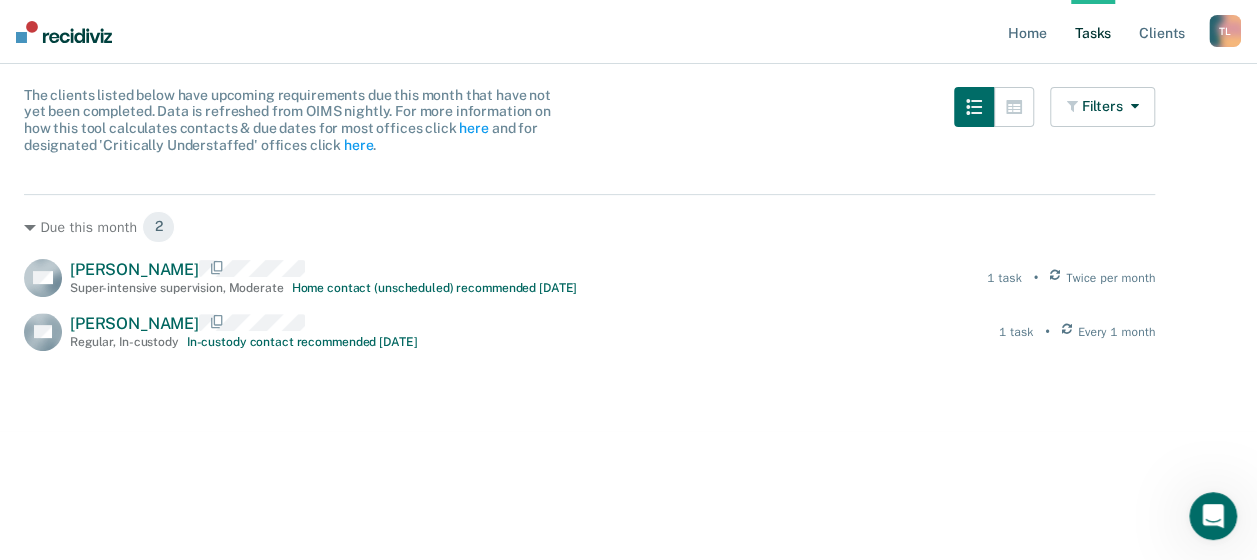 scroll, scrollTop: 200, scrollLeft: 0, axis: vertical 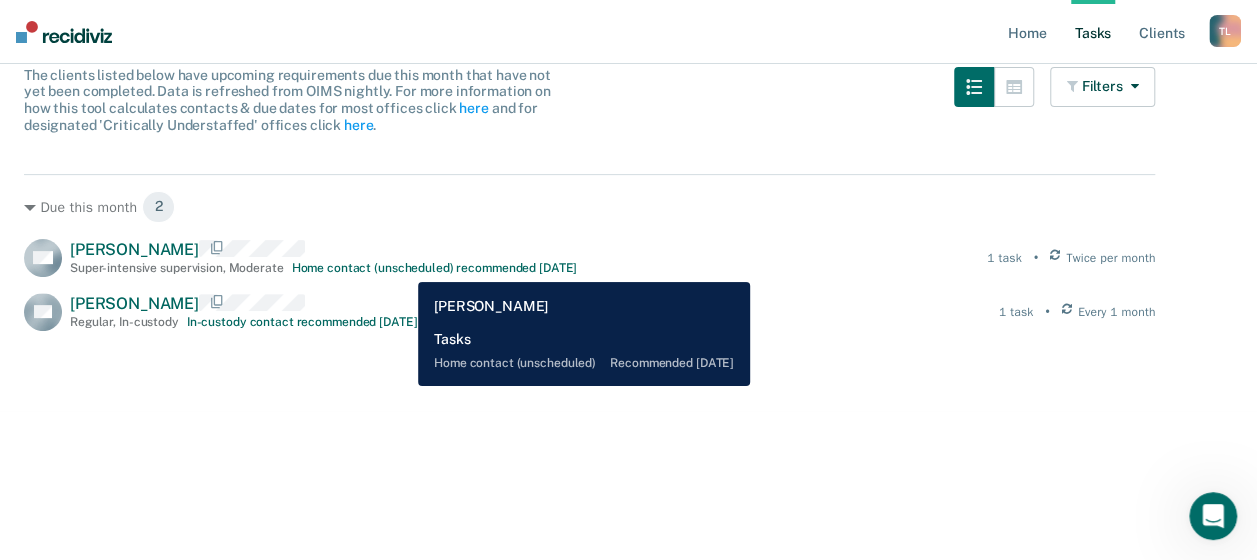 click on "Home contact (unscheduled) recommended [DATE]" at bounding box center [435, 268] 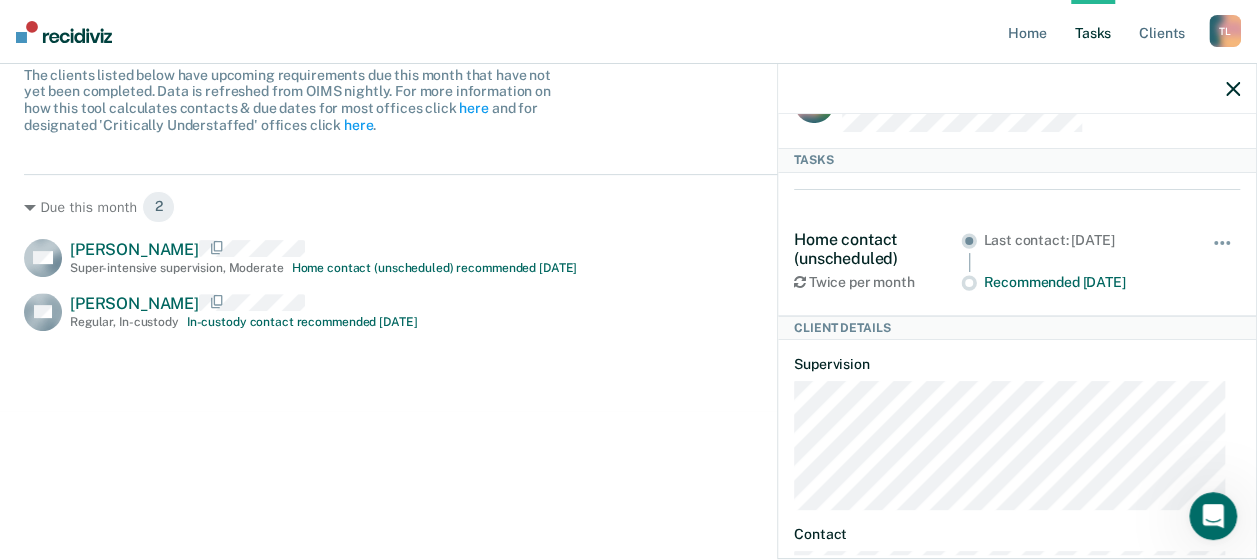 scroll, scrollTop: 0, scrollLeft: 0, axis: both 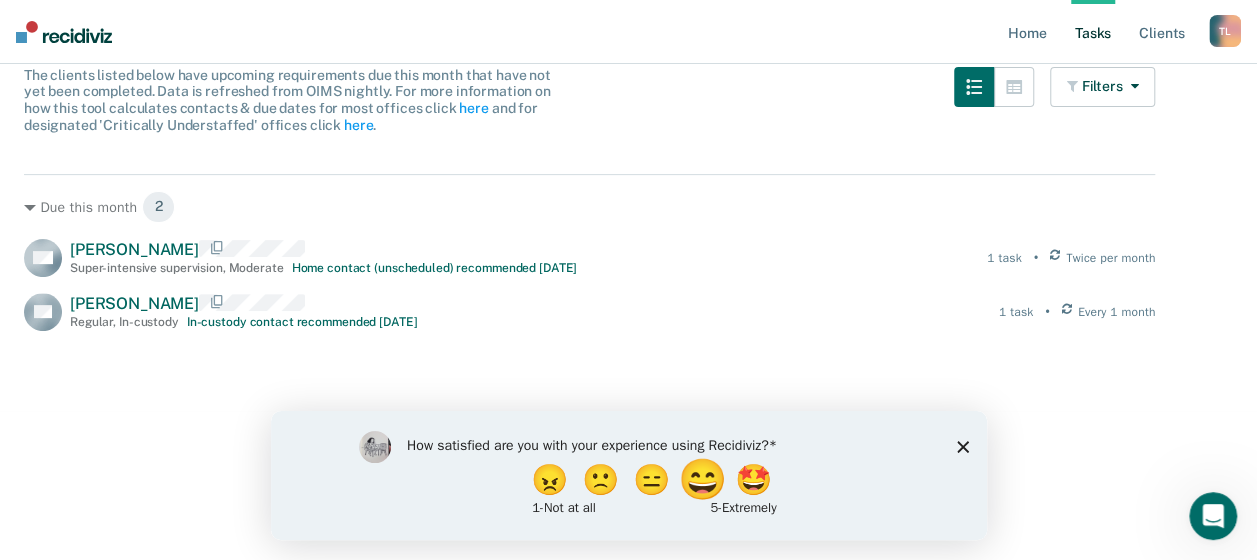 click on "😄" at bounding box center [703, 479] 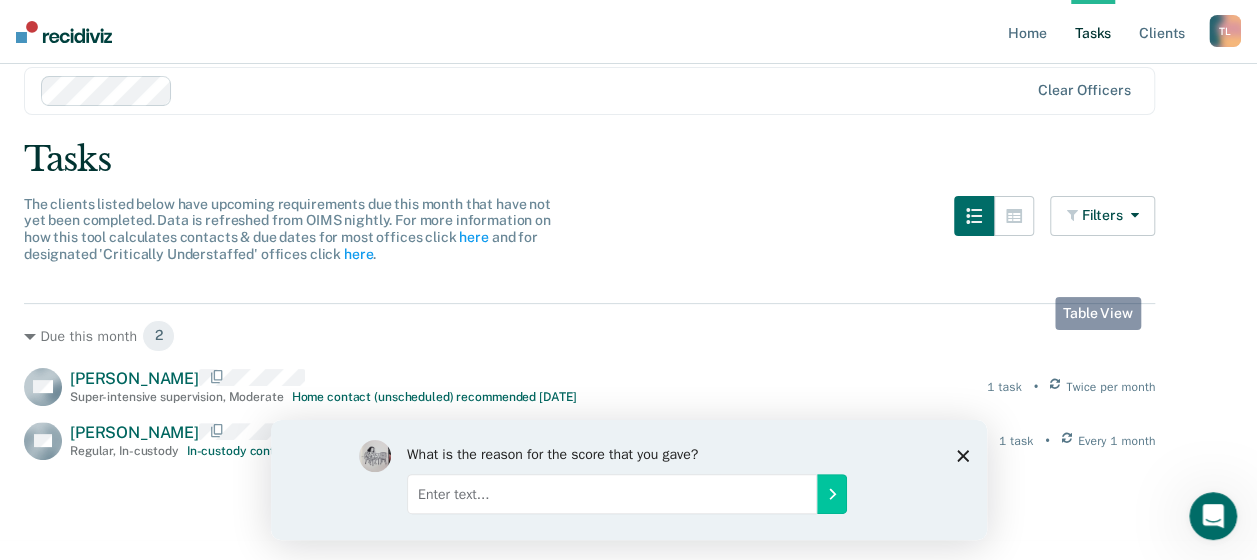 scroll, scrollTop: 200, scrollLeft: 0, axis: vertical 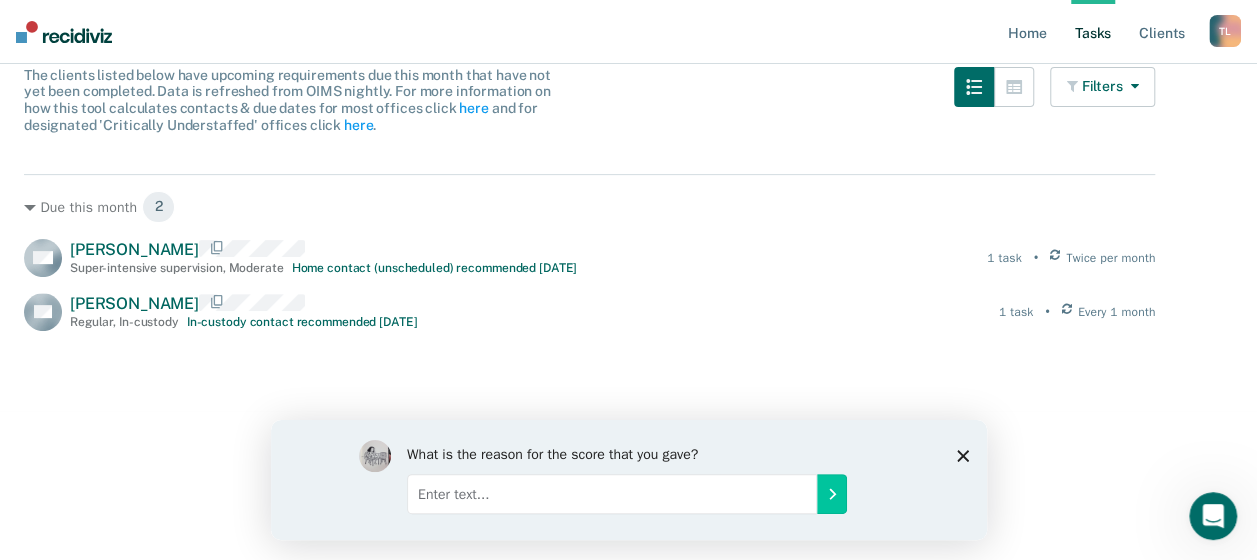 click at bounding box center (1130, 86) 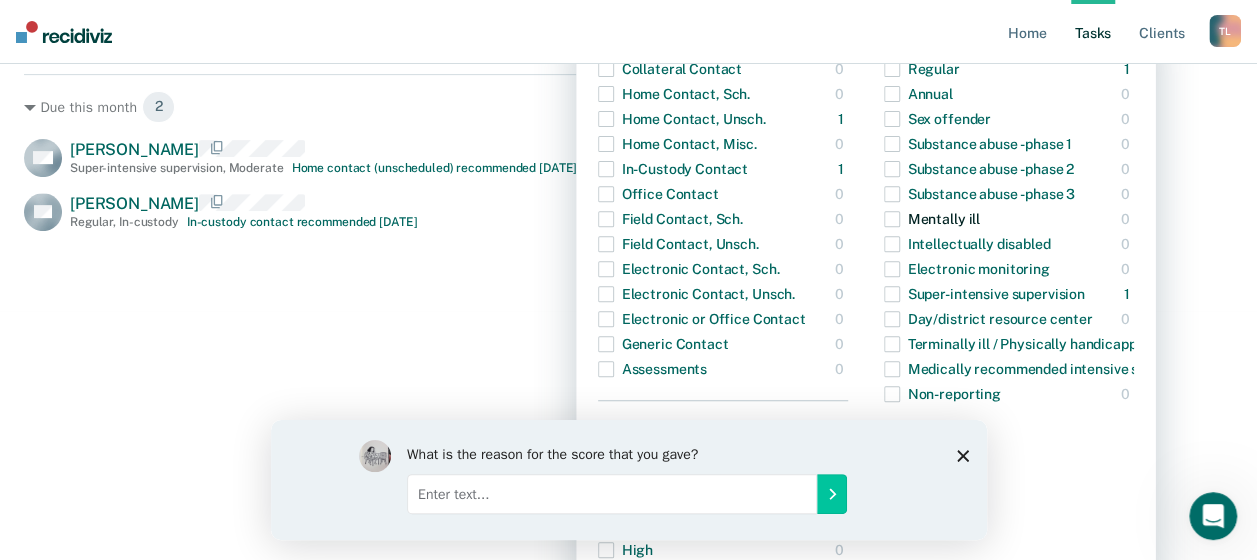 scroll, scrollTop: 400, scrollLeft: 0, axis: vertical 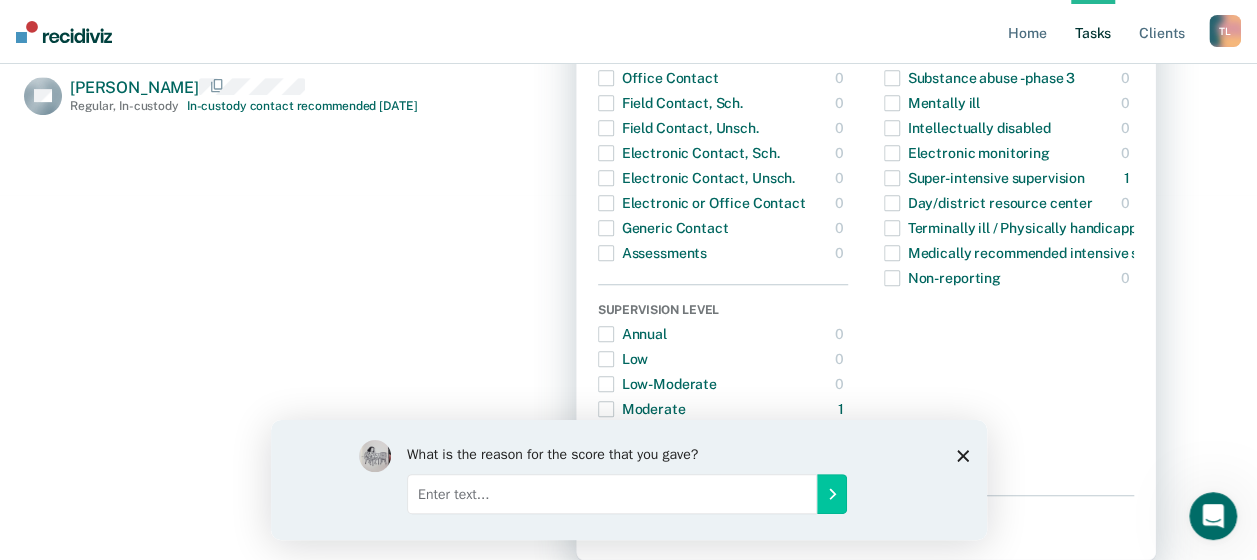 click 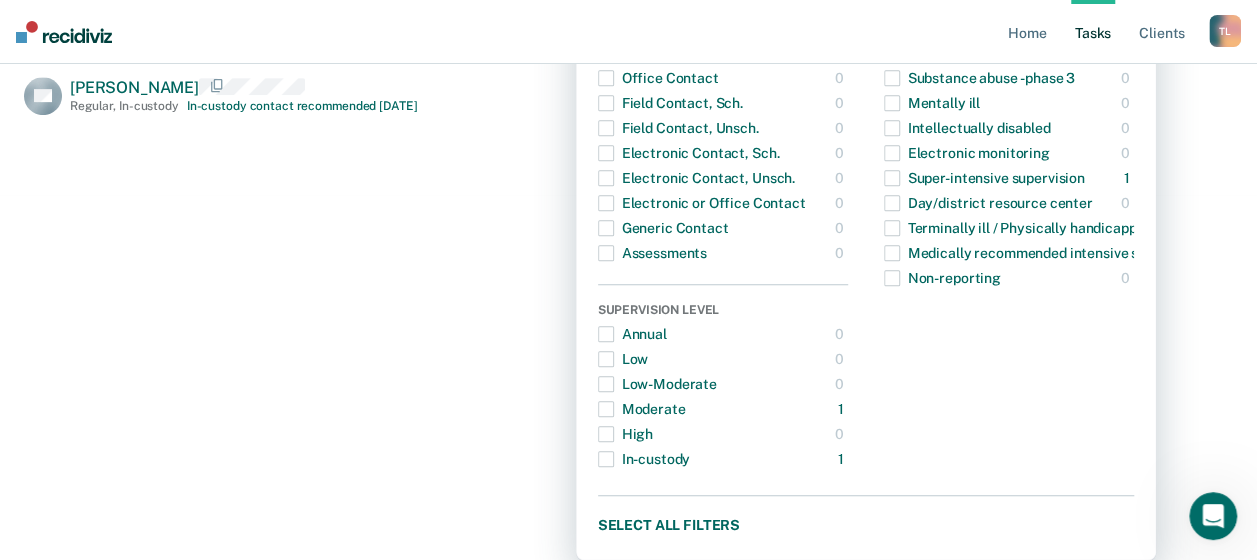 scroll, scrollTop: 216, scrollLeft: 0, axis: vertical 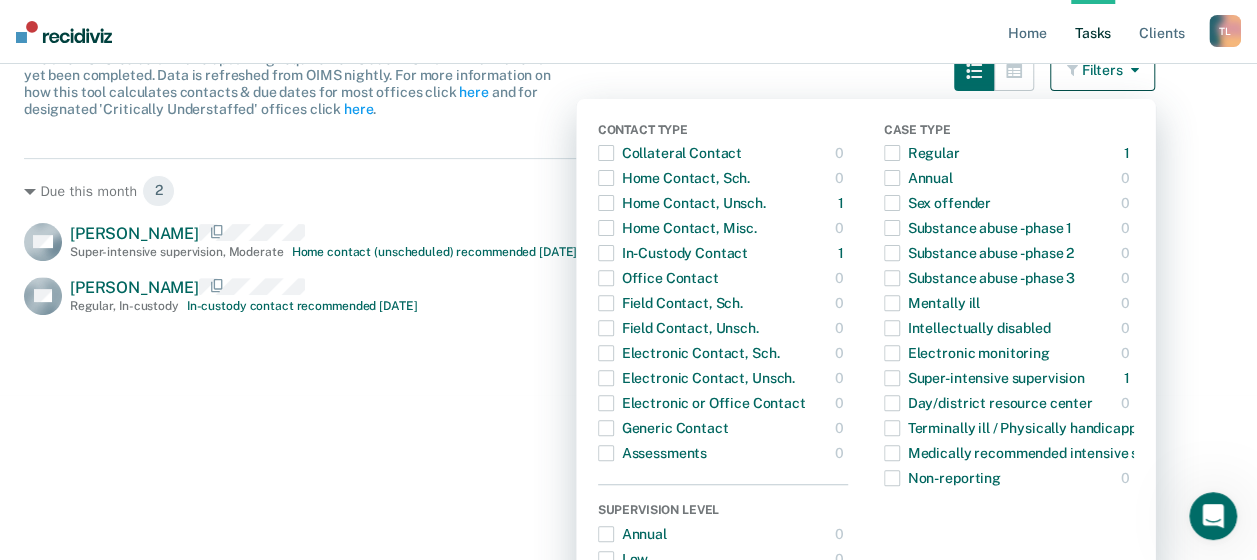 click on "Contact Type" at bounding box center (723, 132) 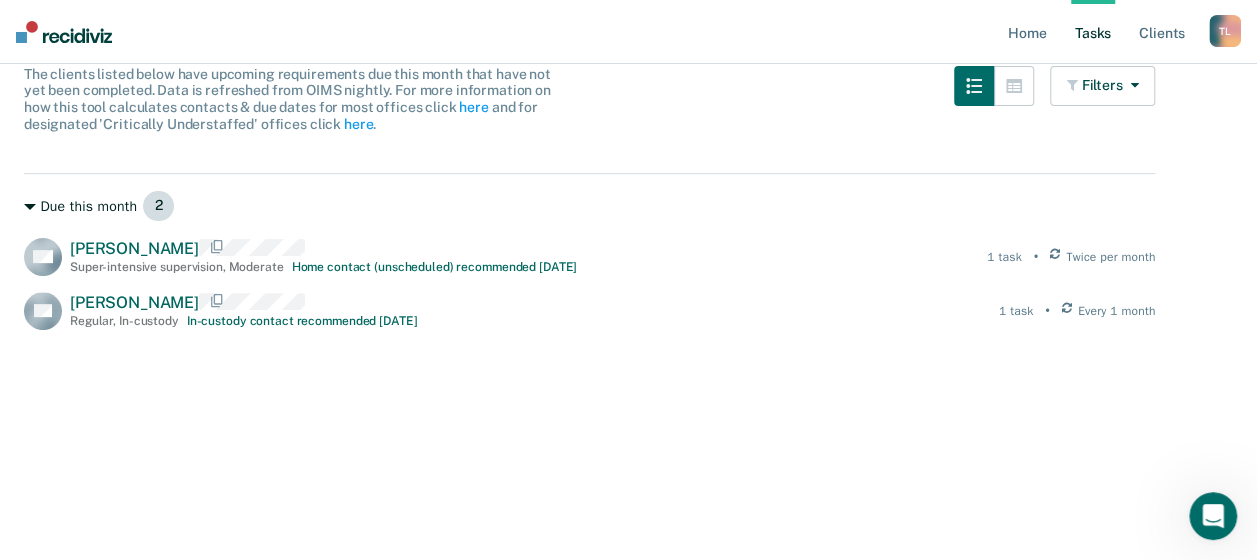 click on "Due this month   2" at bounding box center [589, 206] 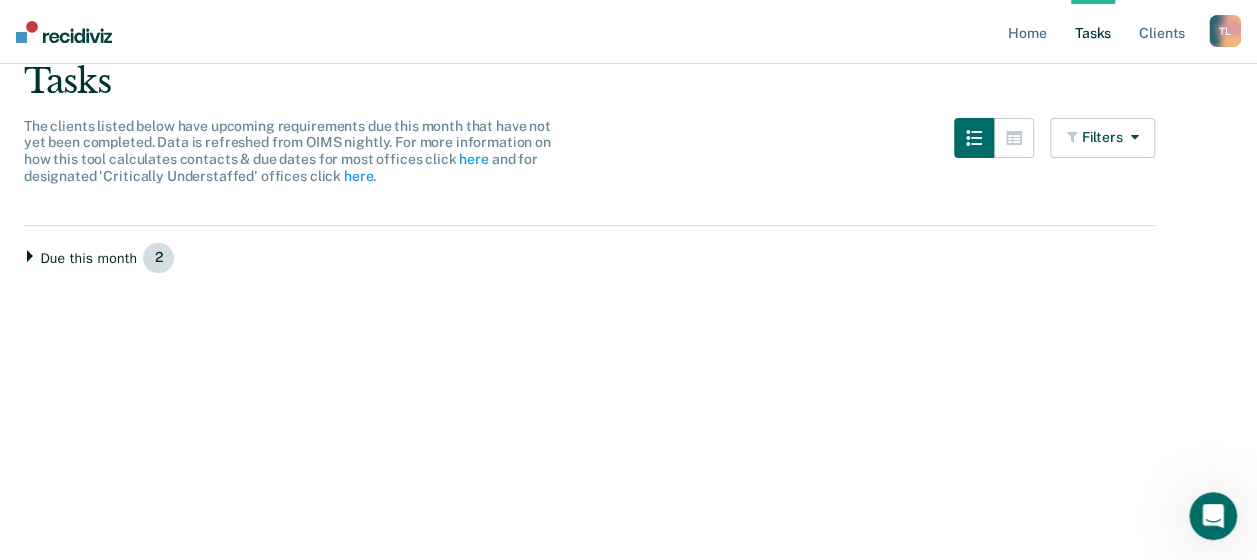 click on "Due this month   2" at bounding box center [589, 258] 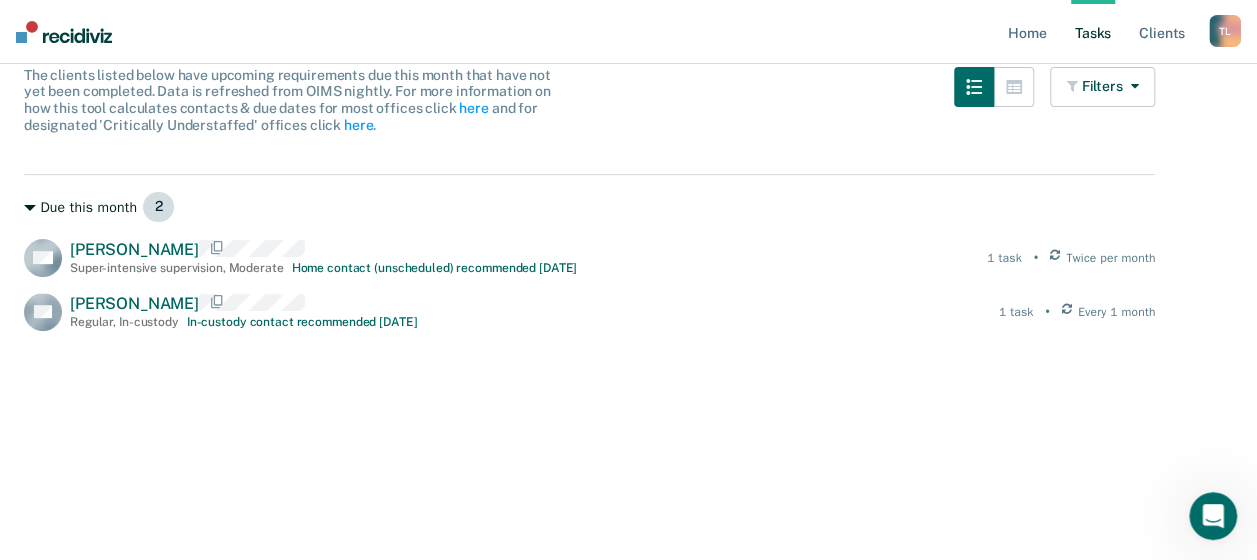 click 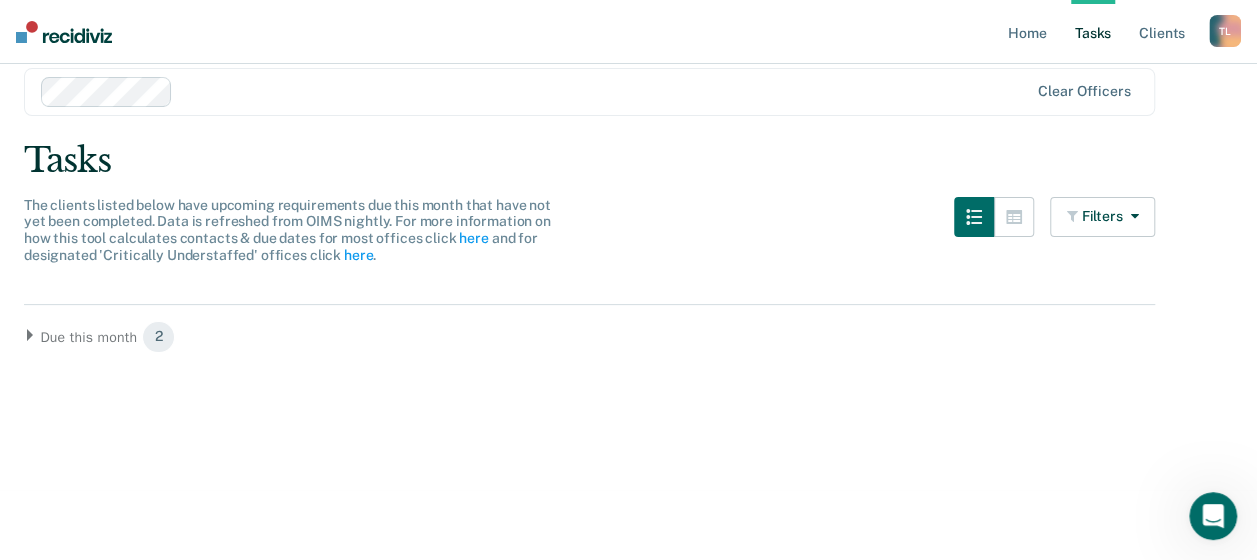 scroll, scrollTop: 0, scrollLeft: 0, axis: both 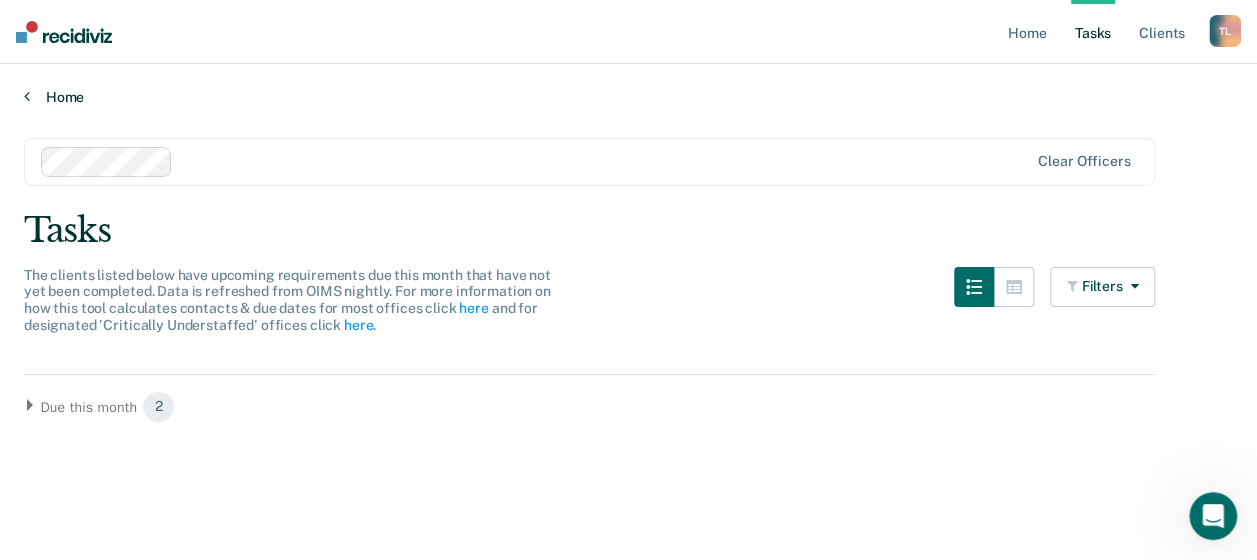 click on "Home" at bounding box center (628, 97) 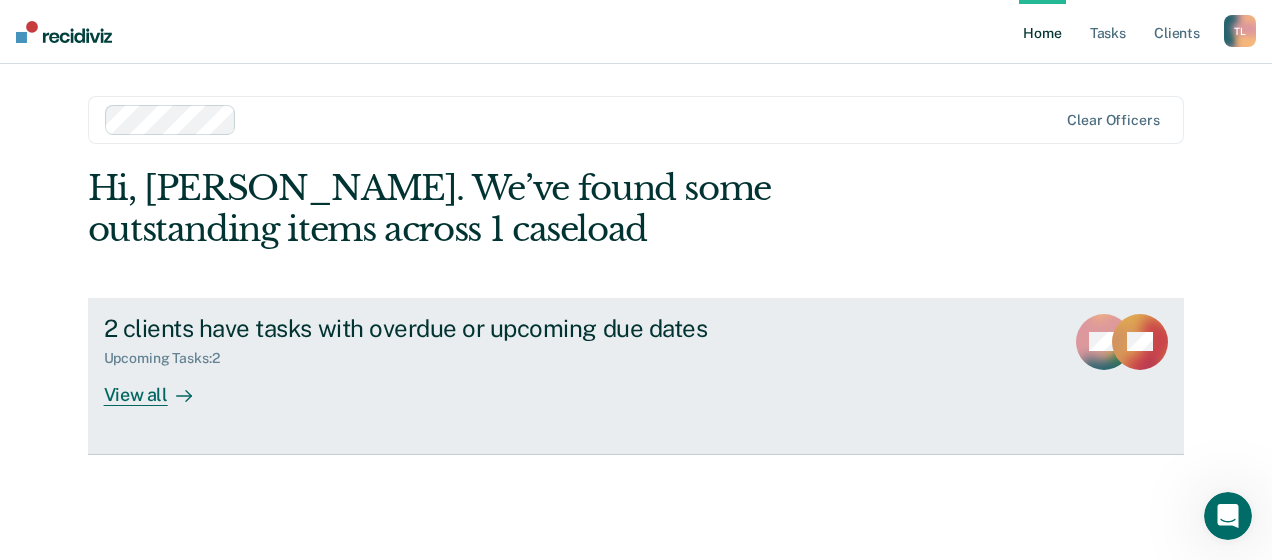 click on "2 clients have tasks with overdue or upcoming due dates Upcoming Tasks :  2 View all" at bounding box center (479, 360) 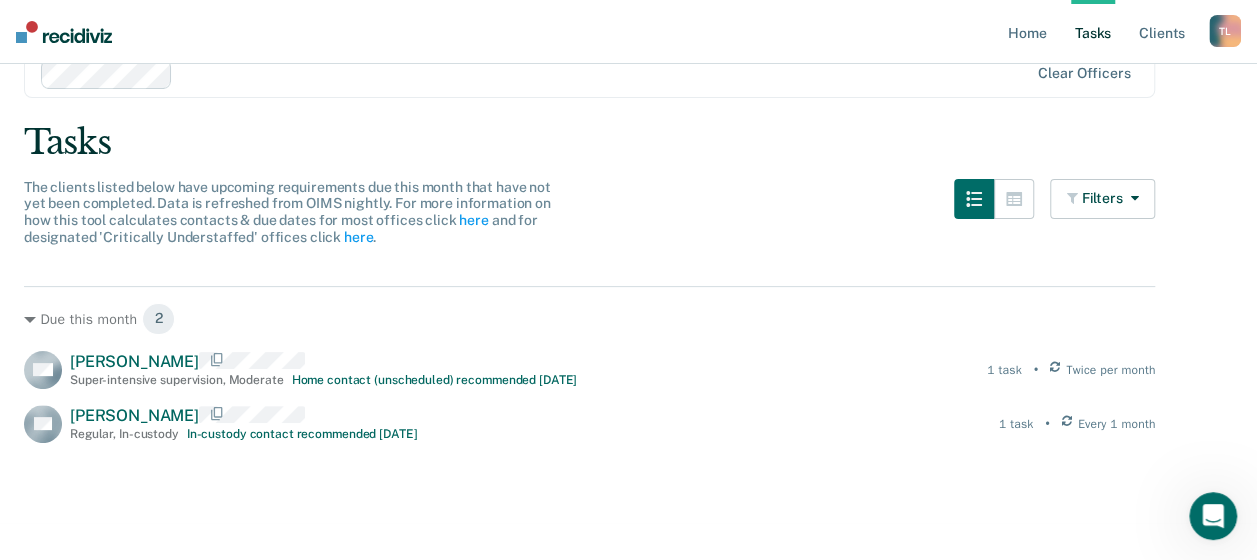 scroll, scrollTop: 200, scrollLeft: 0, axis: vertical 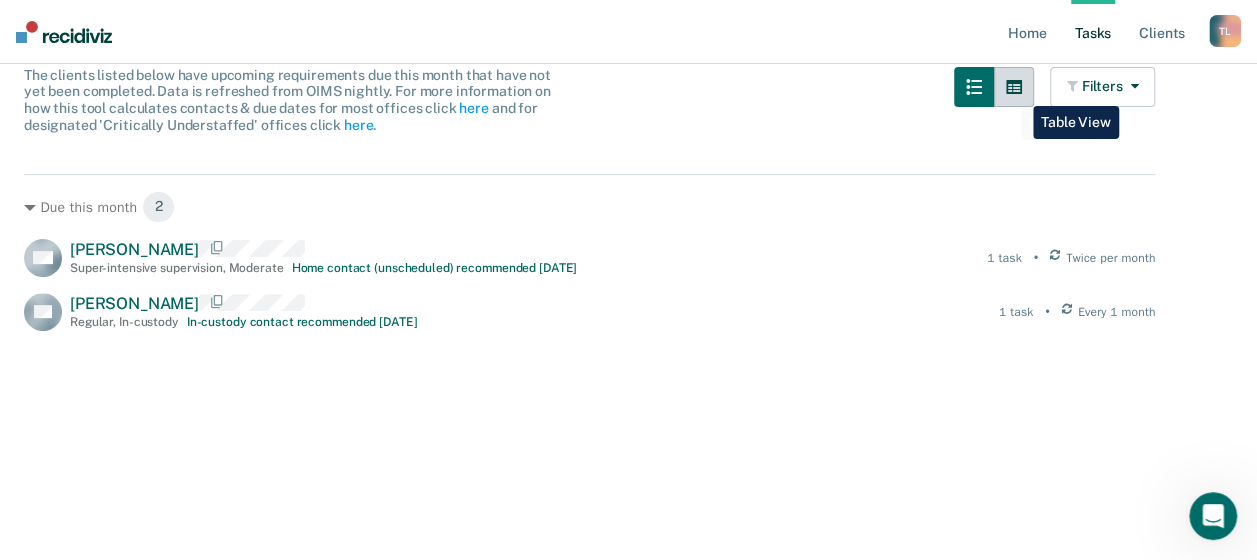 click 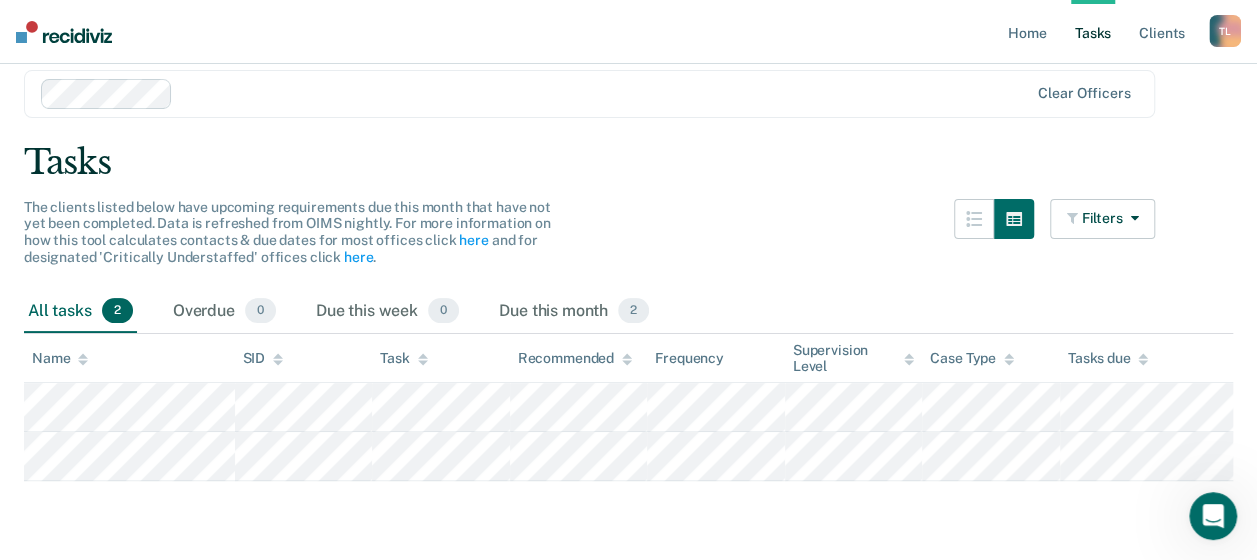 click on "All tasks 2" at bounding box center [80, 312] 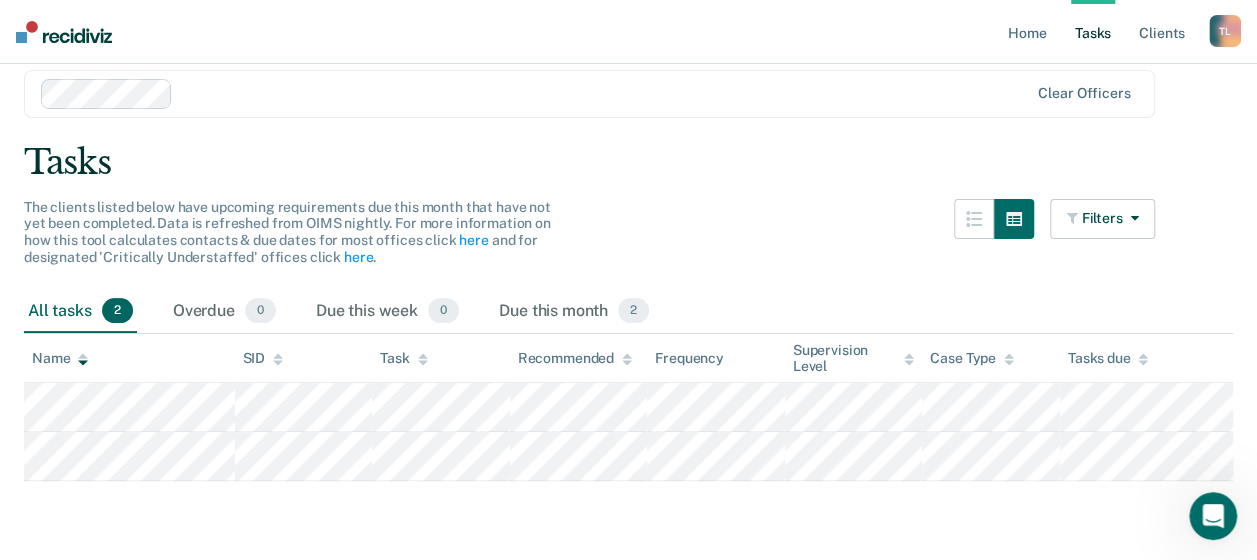 click on "Name" at bounding box center (60, 358) 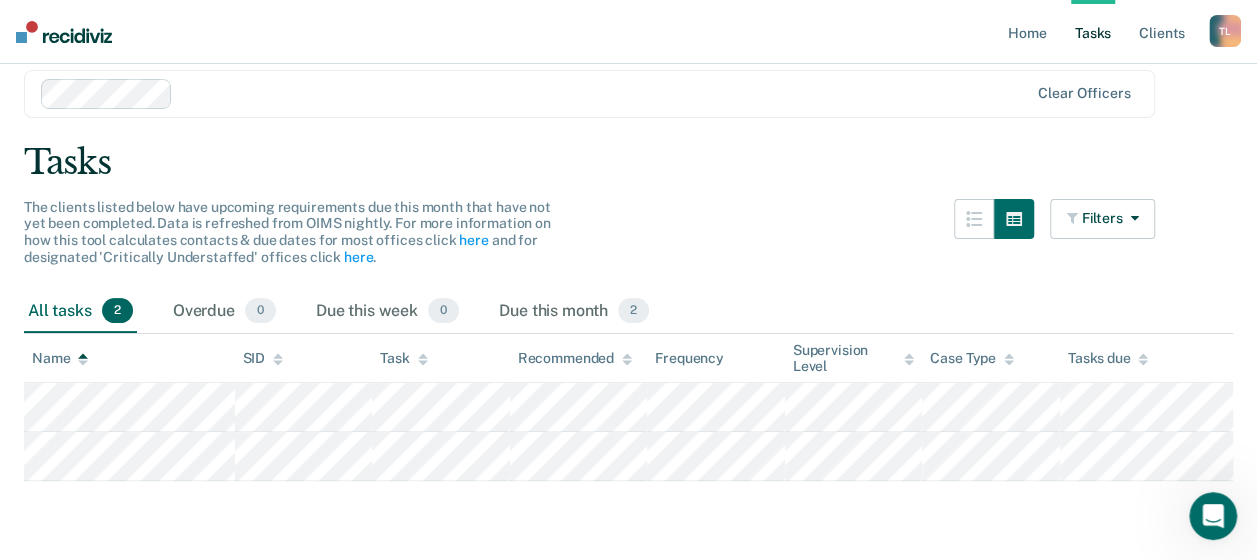 click 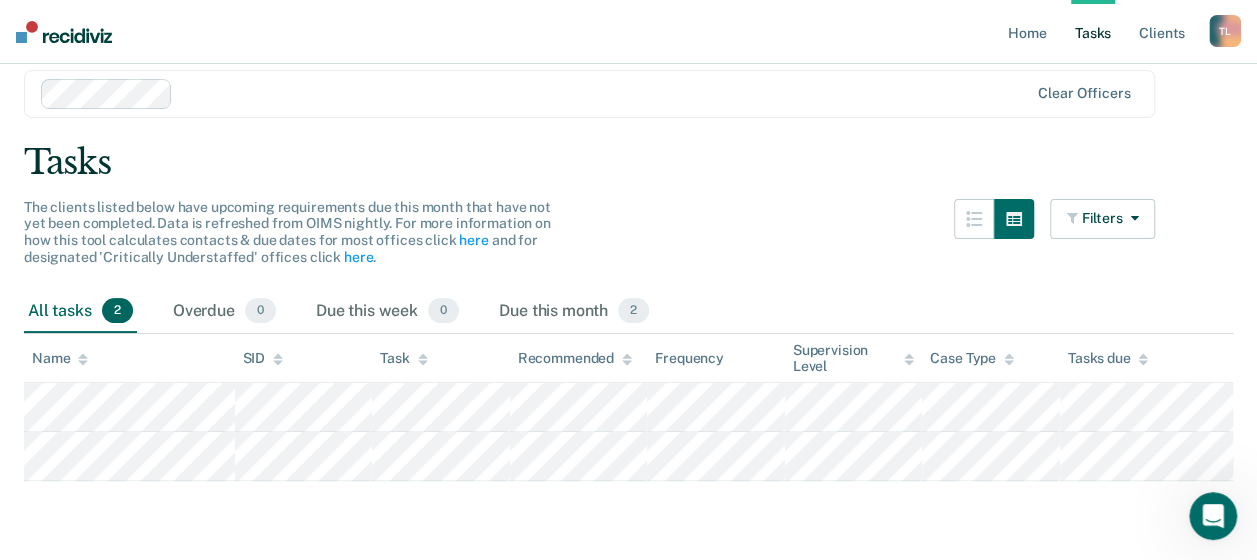 click on "Name" at bounding box center [60, 358] 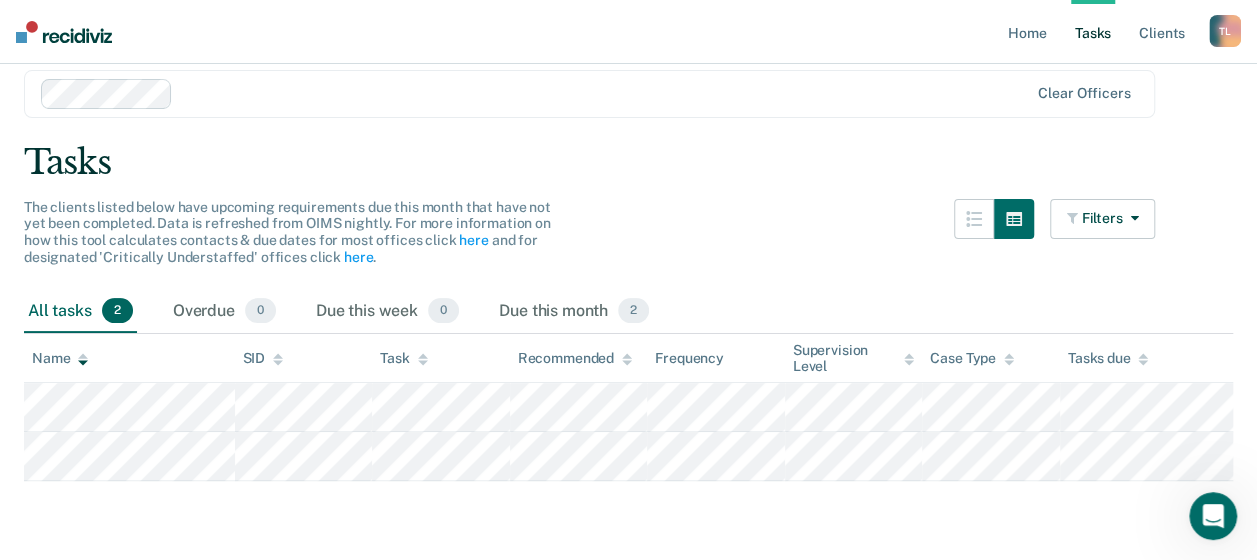 click on "Name" at bounding box center [60, 358] 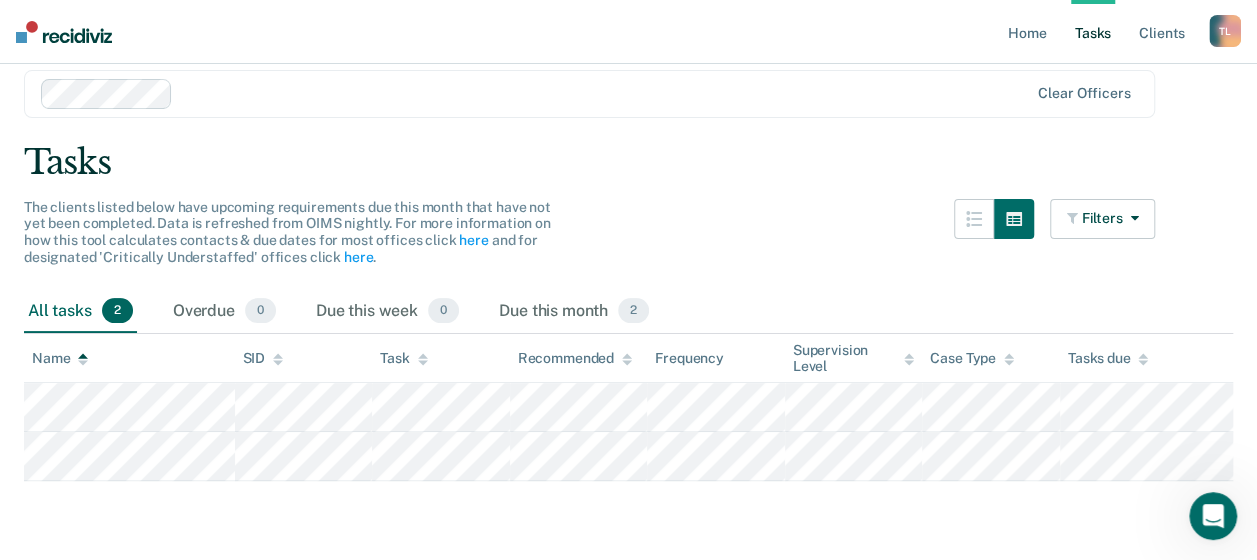 click on "Name" at bounding box center [60, 358] 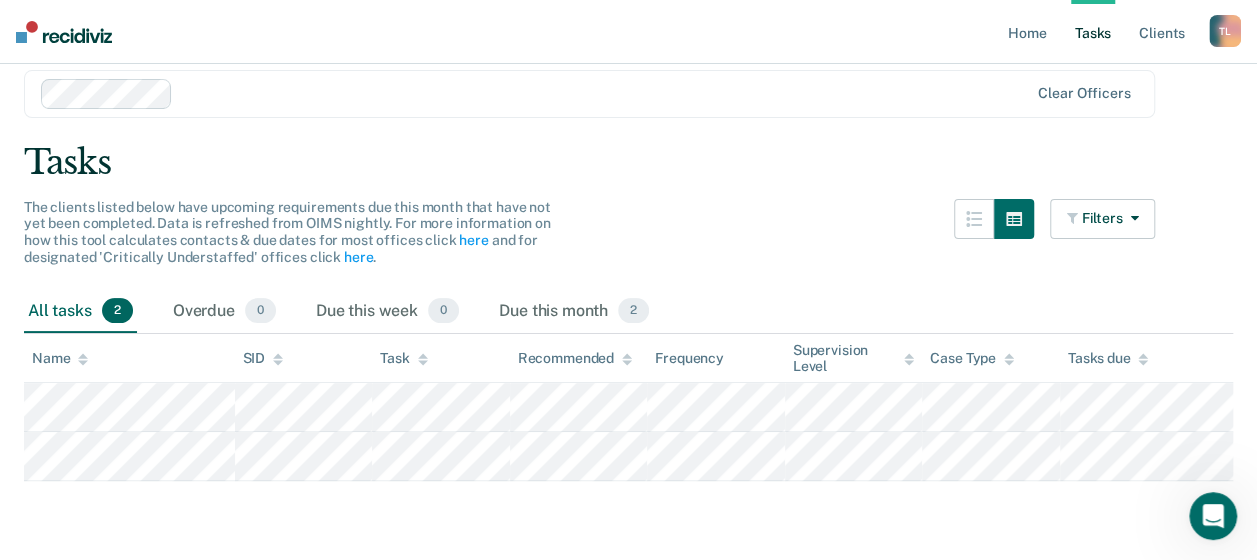click on "Name" at bounding box center [60, 358] 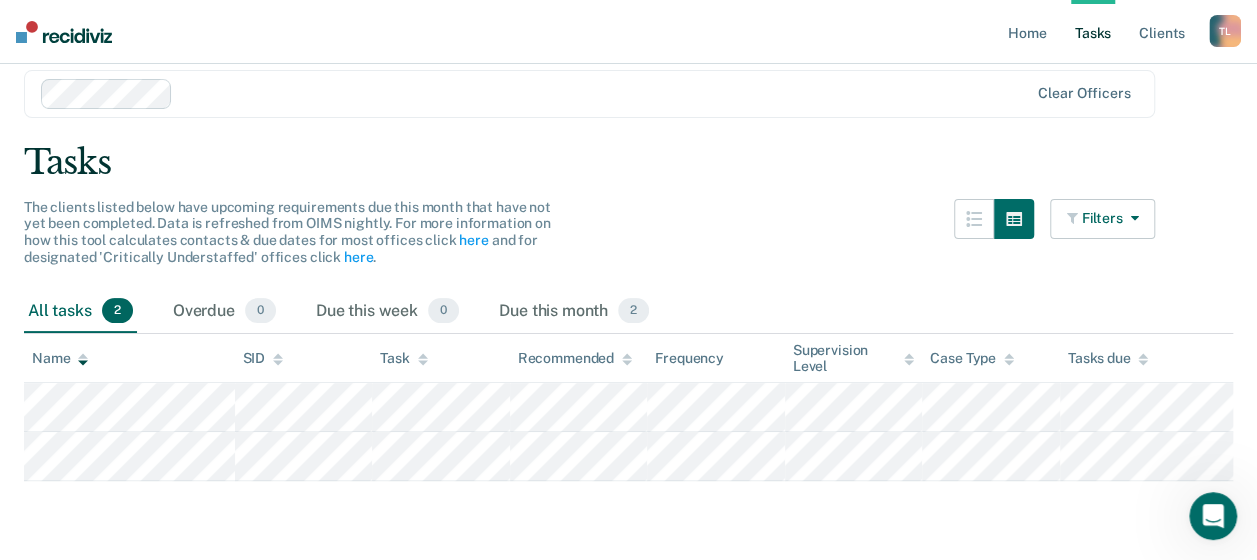 click on "Filters" at bounding box center [1103, 219] 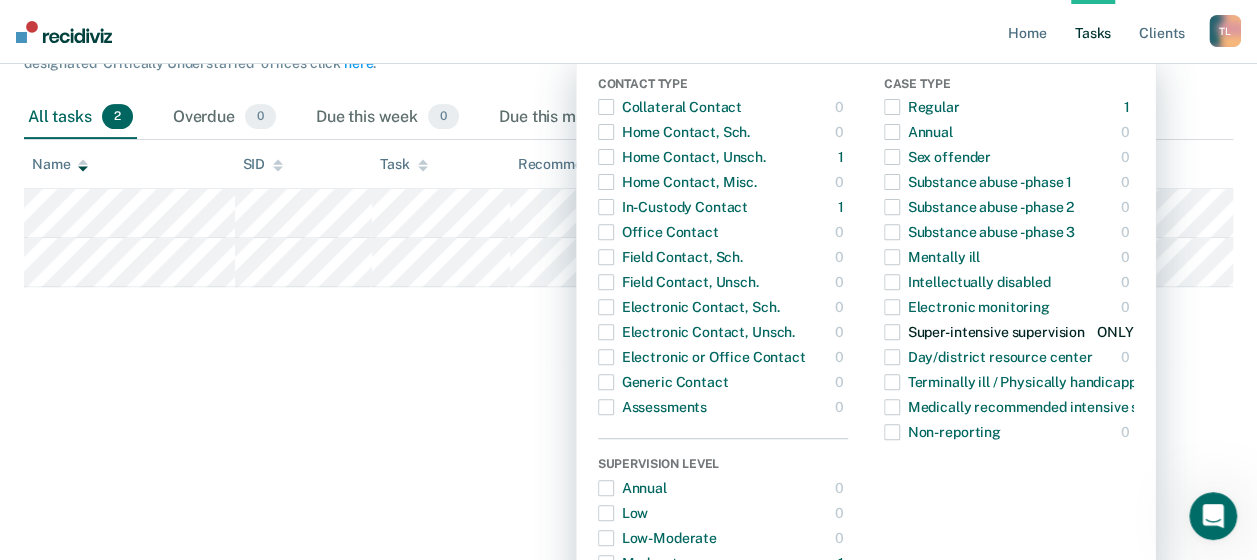 scroll, scrollTop: 268, scrollLeft: 0, axis: vertical 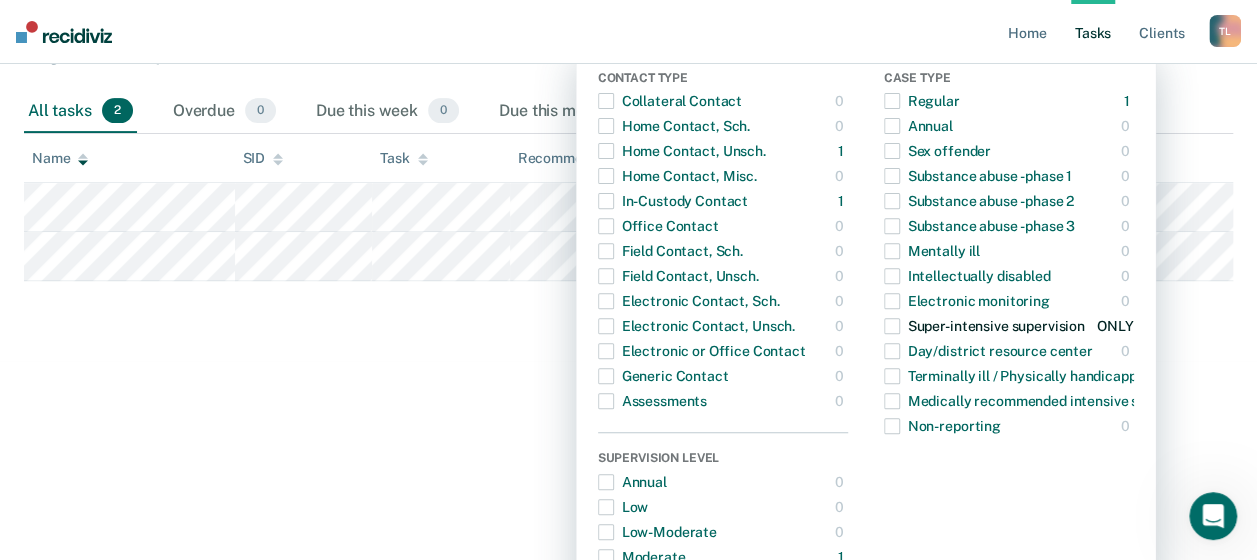 click at bounding box center [892, 326] 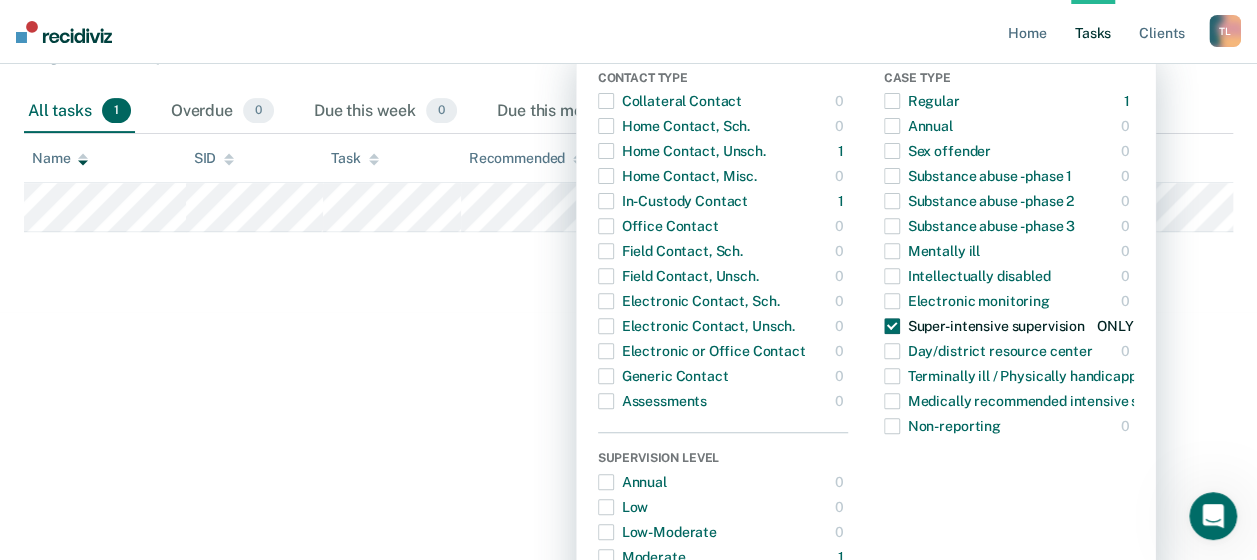 click at bounding box center [892, 326] 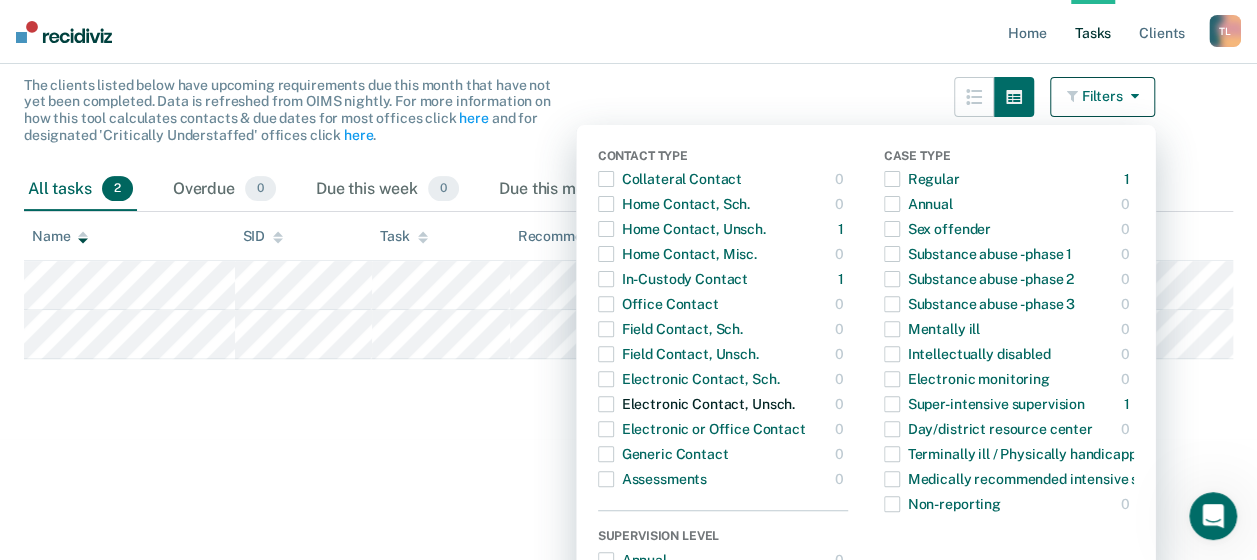 scroll, scrollTop: 0, scrollLeft: 0, axis: both 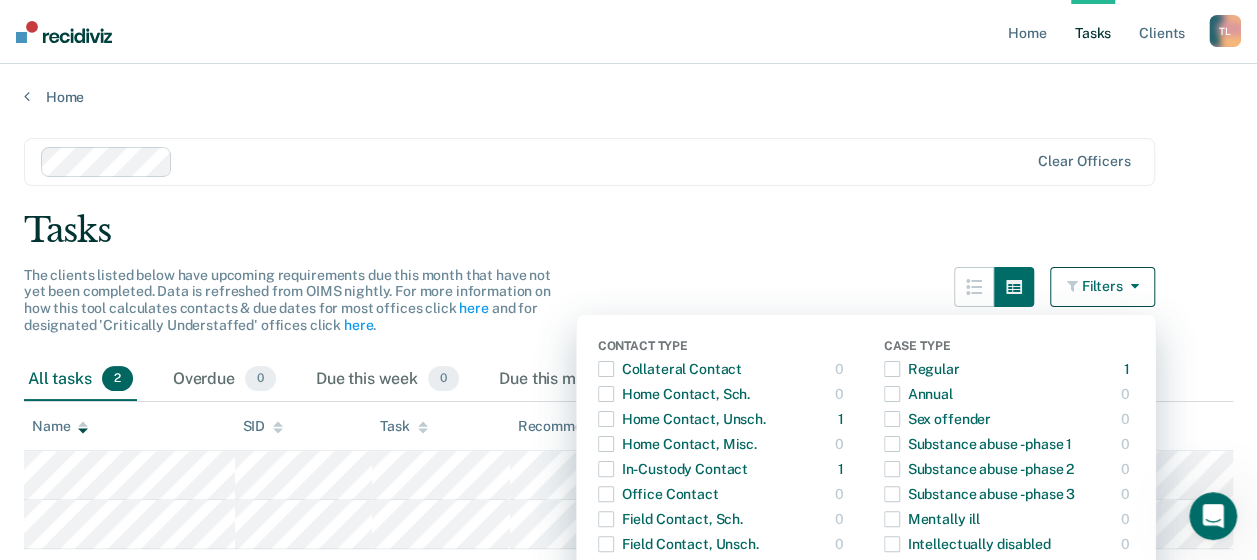 click on "Clear   officers Tasks The clients listed below have upcoming requirements due this month that have not yet been completed. Data is refreshed from OIMS nightly. For more information on how this tool calculates contacts & due dates for most offices click   here   and for designated 'Critically Understaffed' offices click   here .  Filters Contact Type Collateral Contact 0 ONLY Home Contact, Sch. 0 ONLY Home Contact, Unsch. 1 ONLY Home Contact, Misc. 0 ONLY In-Custody Contact 1 ONLY Office Contact 0 ONLY Field Contact, Sch. 0 ONLY Field Contact, Unsch. 0 ONLY Electronic Contact, Sch. 0 ONLY Electronic Contact, Unsch. 0 ONLY Electronic or Office Contact 0 ONLY Generic Contact 0 ONLY Assessments 0 ONLY Supervision Level Annual 0 ONLY Low 0 ONLY Low-Moderate 0 ONLY Moderate 1 ONLY High 0 ONLY In-custody 1 ONLY Case Type Regular 1 ONLY Annual 0 ONLY Sex offender 0 ONLY Substance abuse - phase 1 0 ONLY Substance abuse - phase 2 0 ONLY Substance abuse - phase 3 0 ONLY Mentally ill 0 ONLY Intellectually disabled 0 0 1" at bounding box center [628, 364] 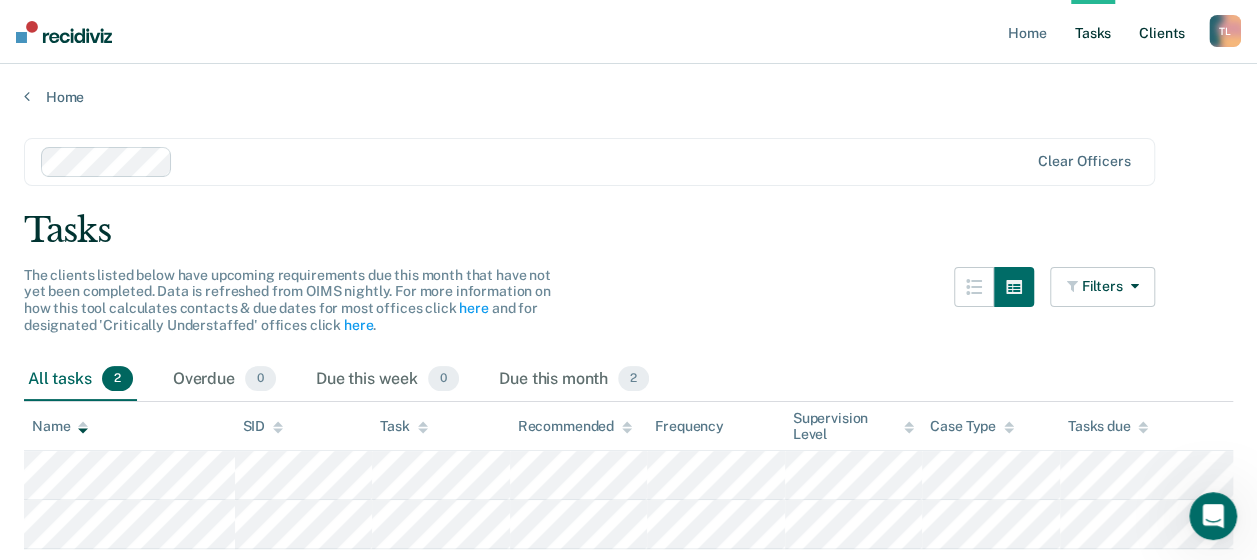 click on "Client s" at bounding box center [1162, 32] 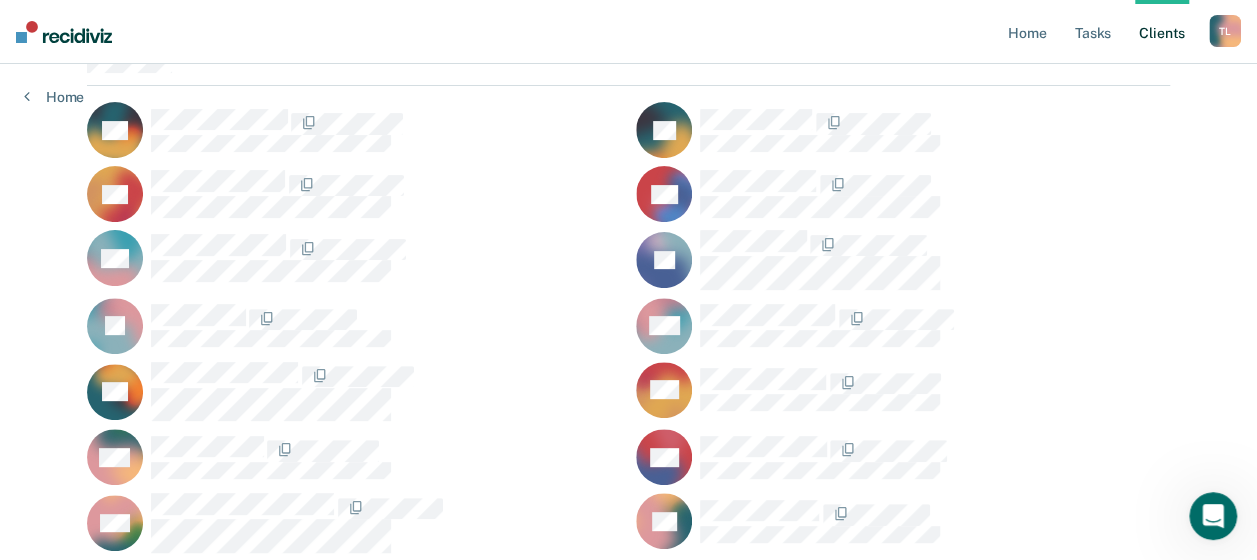 scroll, scrollTop: 258, scrollLeft: 0, axis: vertical 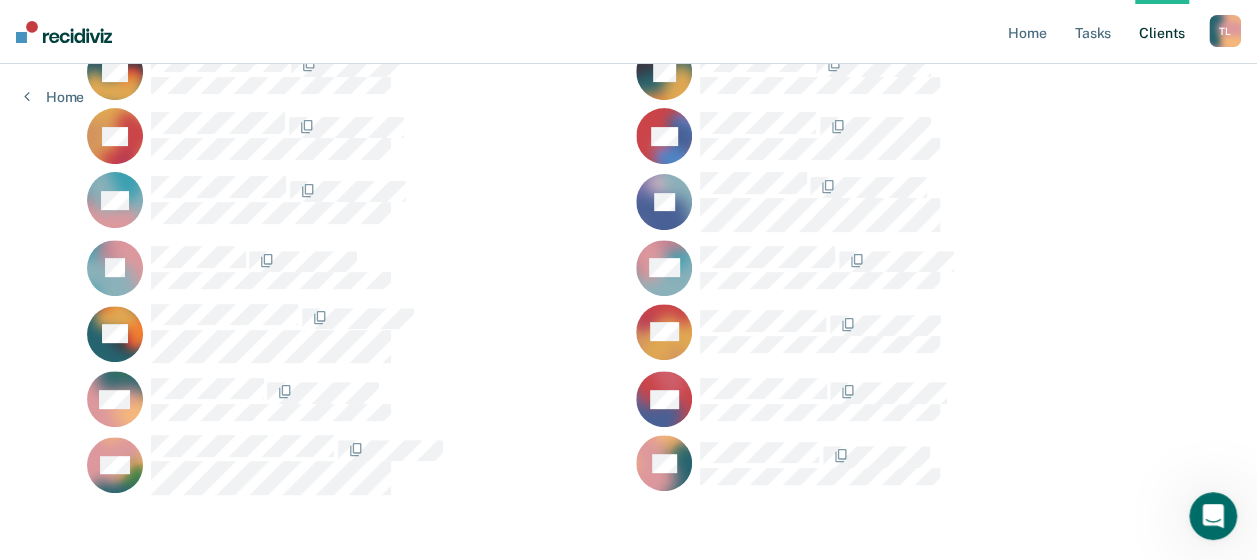 click 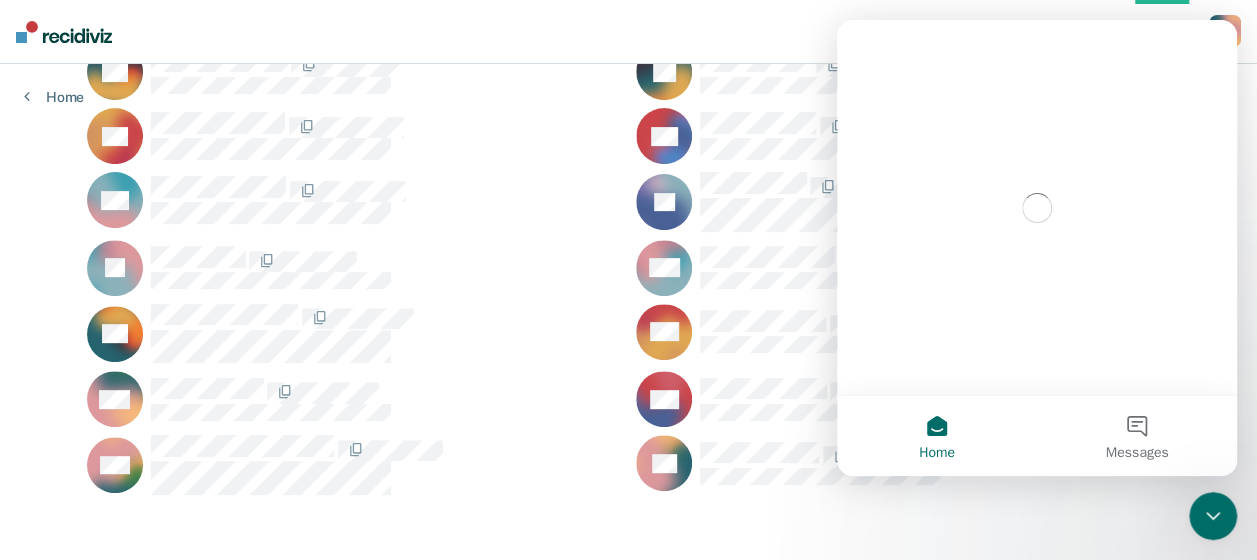 scroll, scrollTop: 0, scrollLeft: 0, axis: both 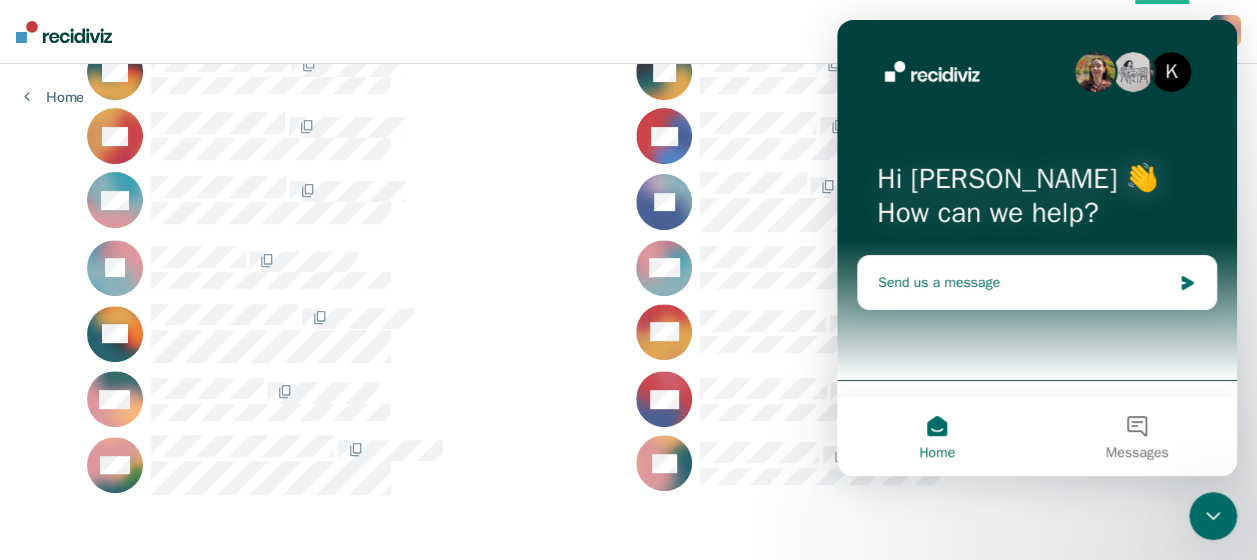 click on "Send us a message" at bounding box center [1024, 282] 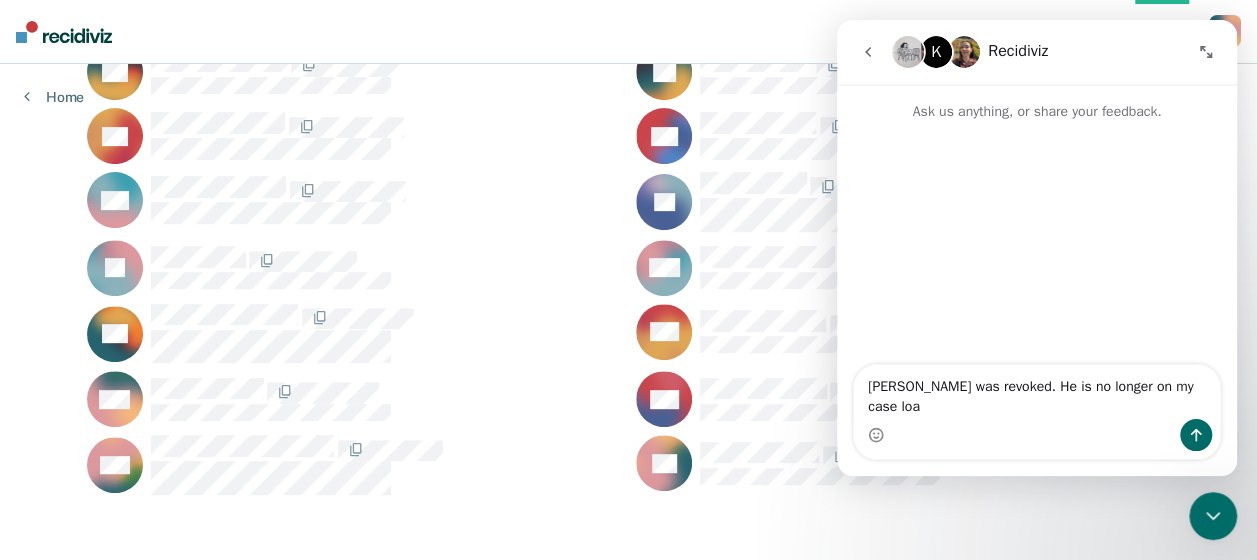 type on "Christopher Bart was revoked. He is no longer on my case load" 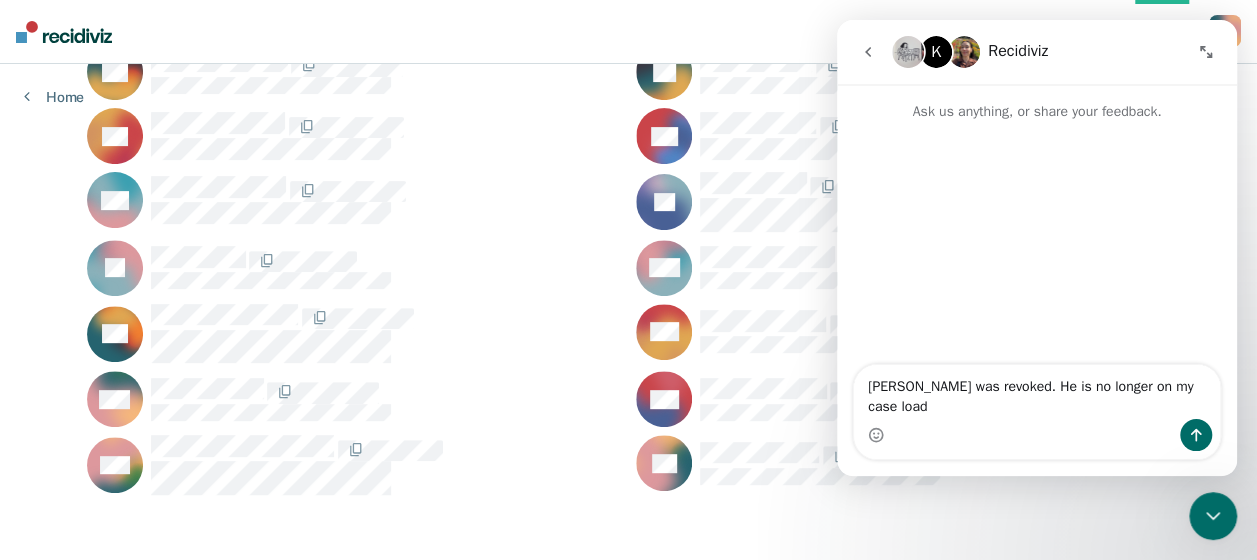 type 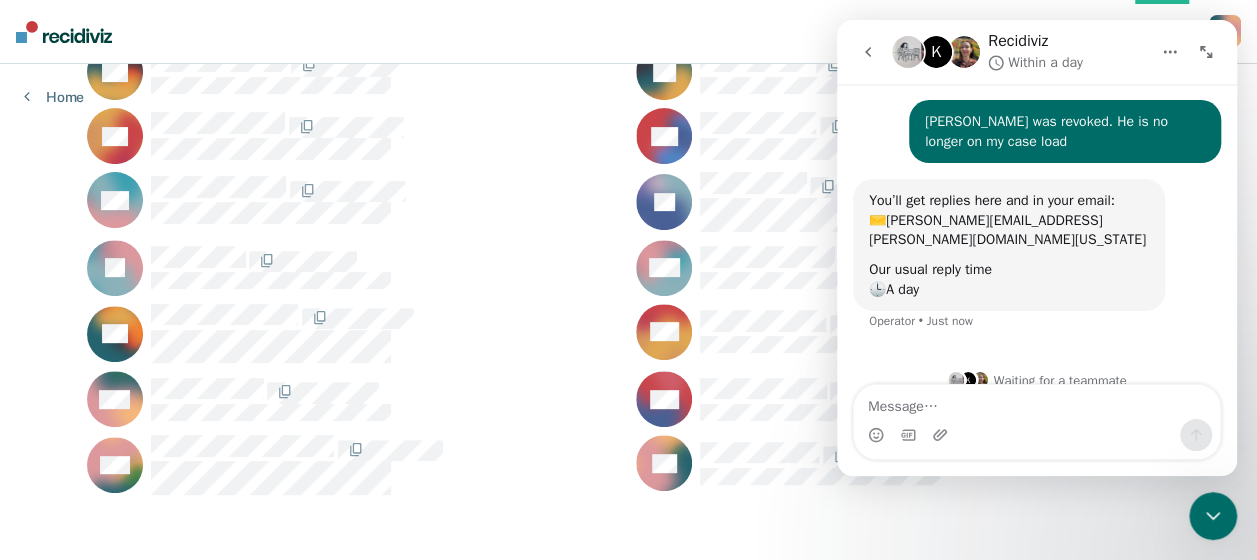 scroll, scrollTop: 49, scrollLeft: 0, axis: vertical 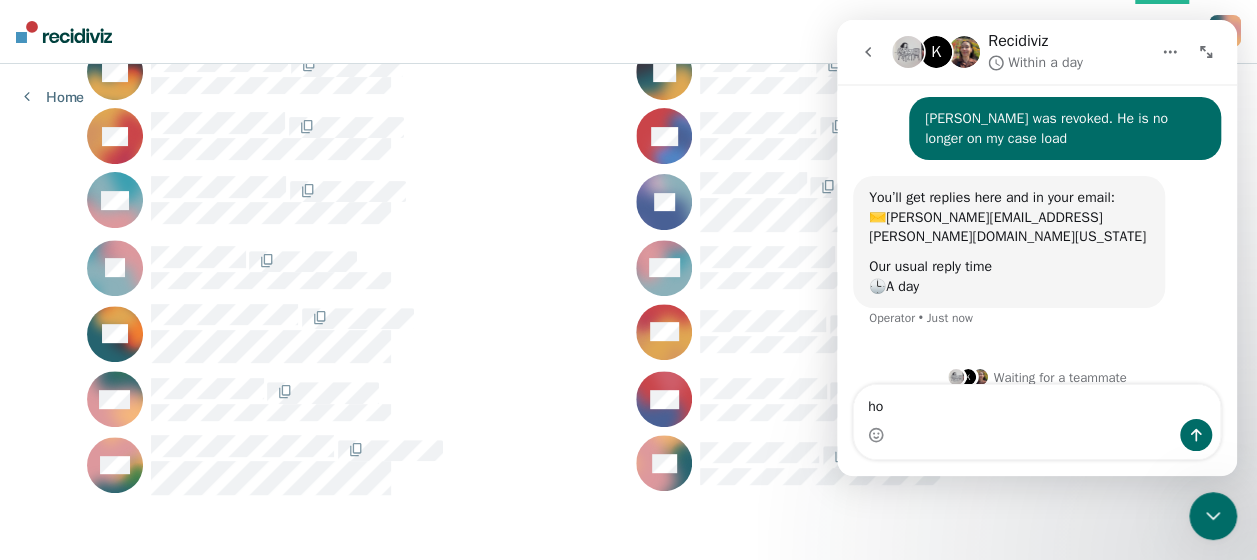 type on "h" 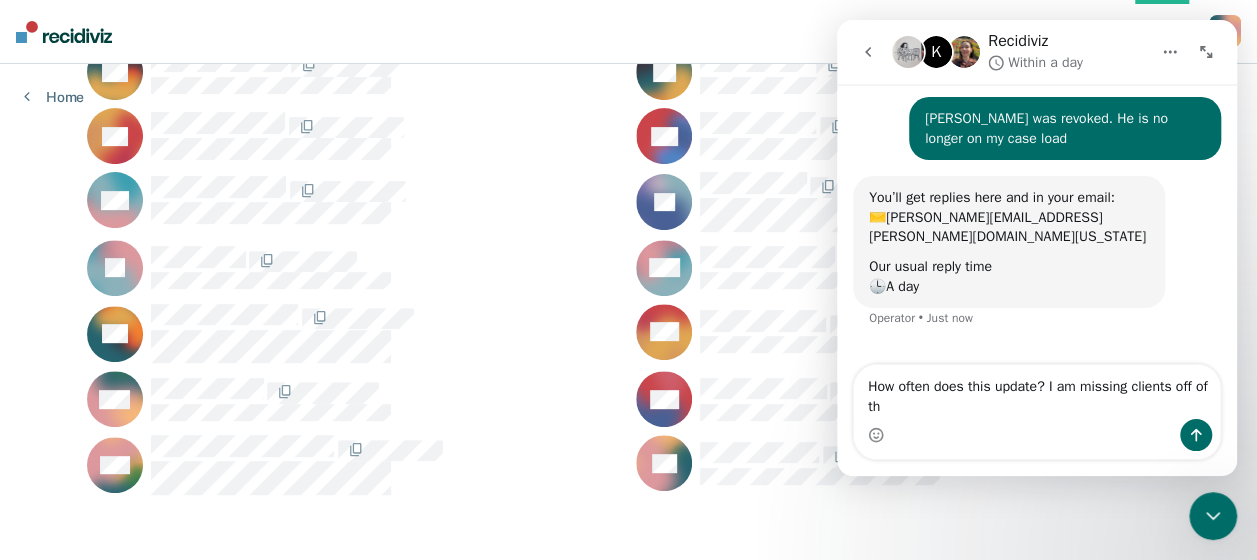scroll, scrollTop: 69, scrollLeft: 0, axis: vertical 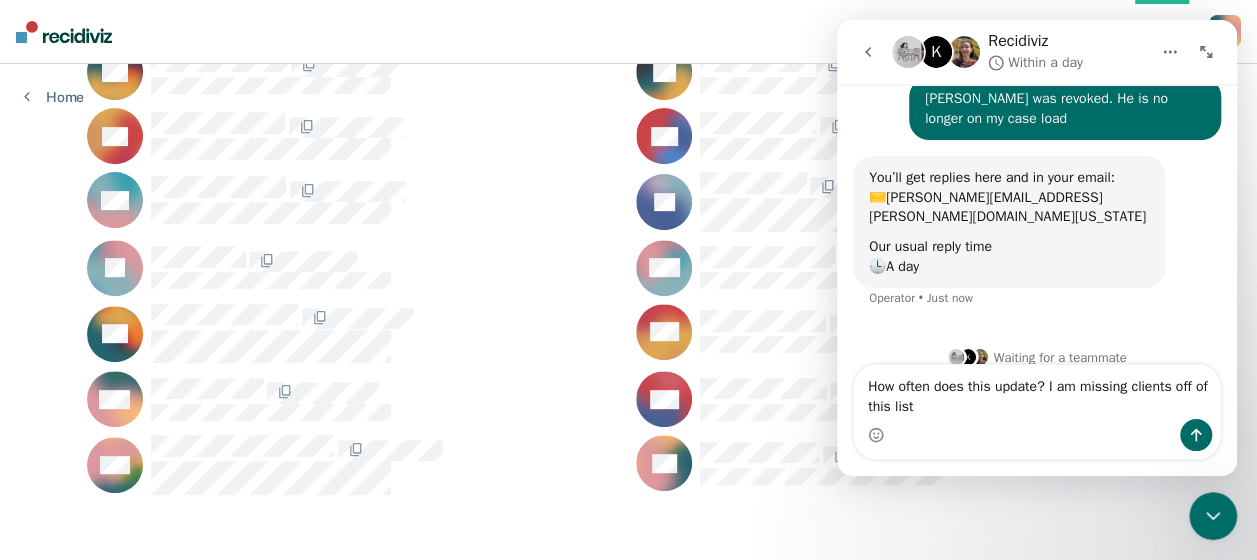 type on "How often does this update? I am missing clients off of this list." 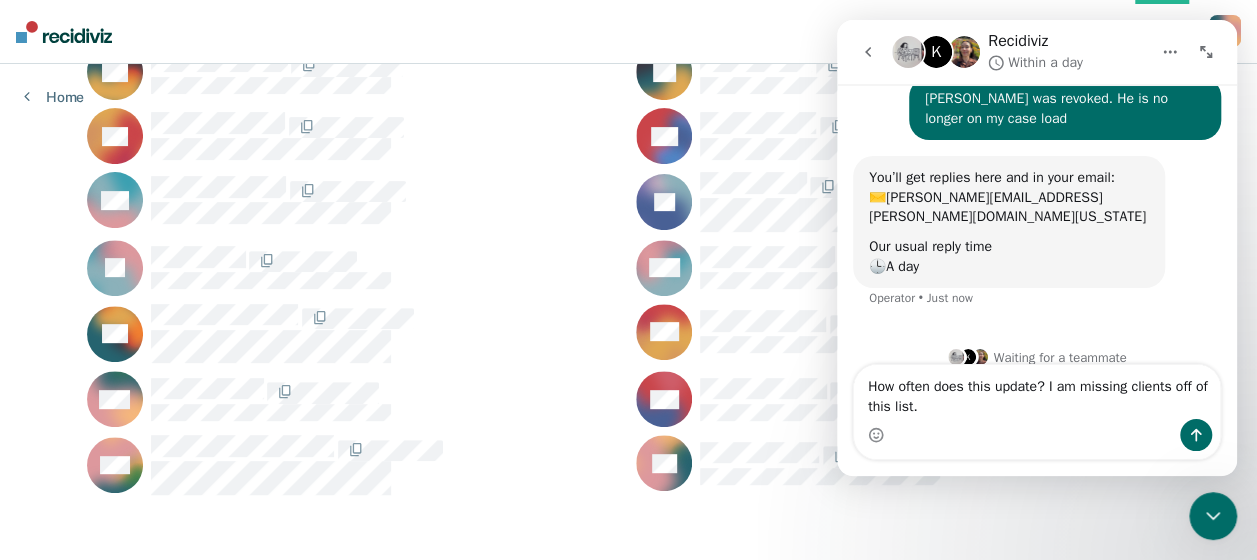 type 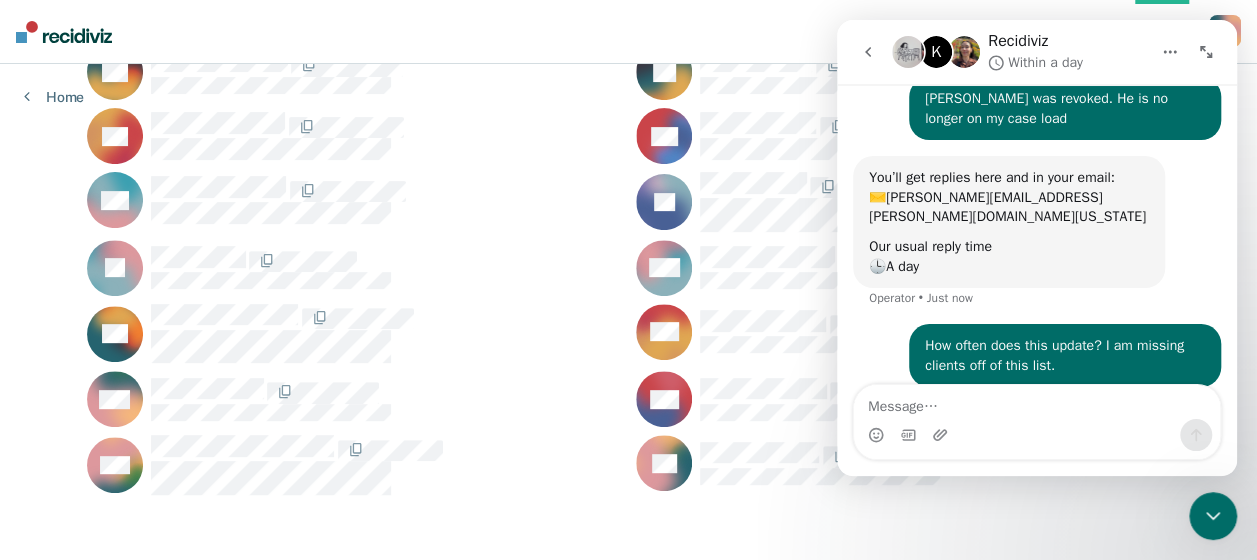 scroll, scrollTop: 128, scrollLeft: 0, axis: vertical 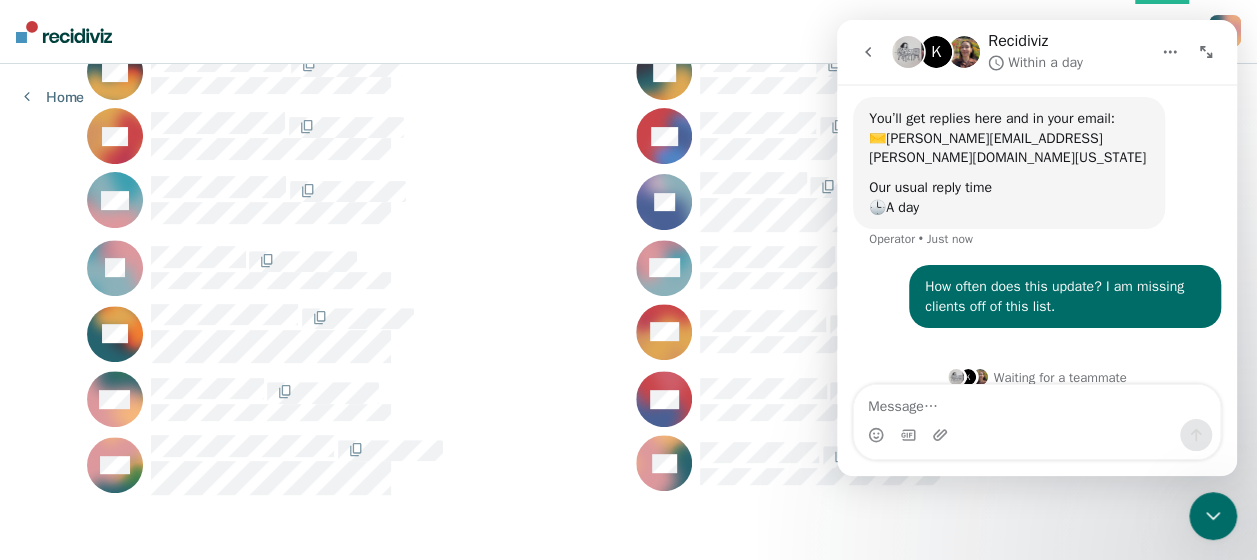 click on "HM" at bounding box center (354, 399) 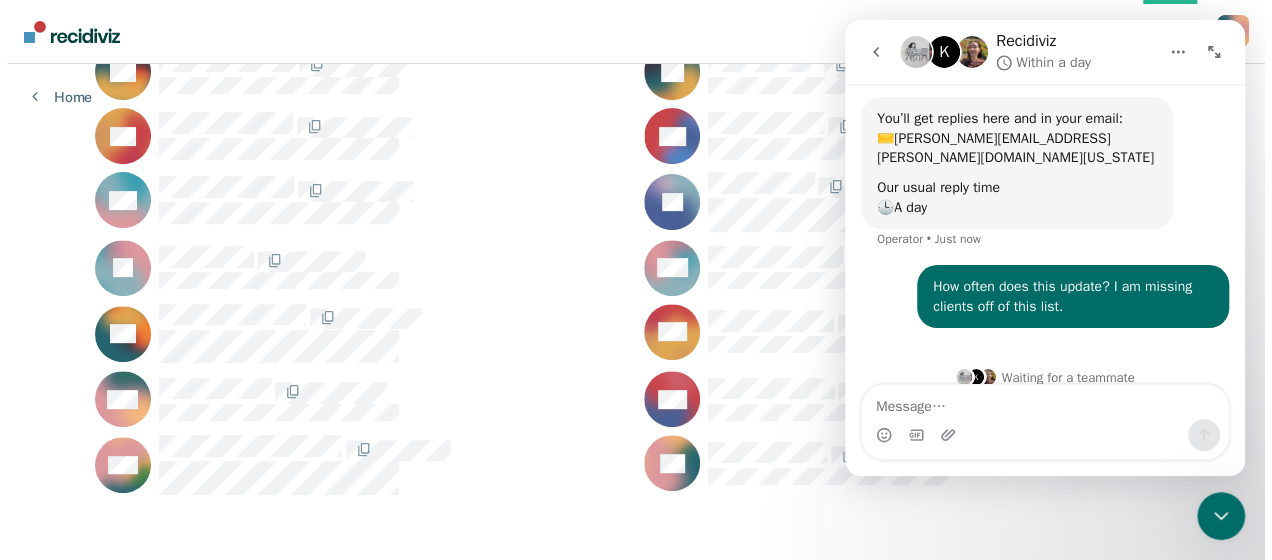 scroll, scrollTop: 0, scrollLeft: 0, axis: both 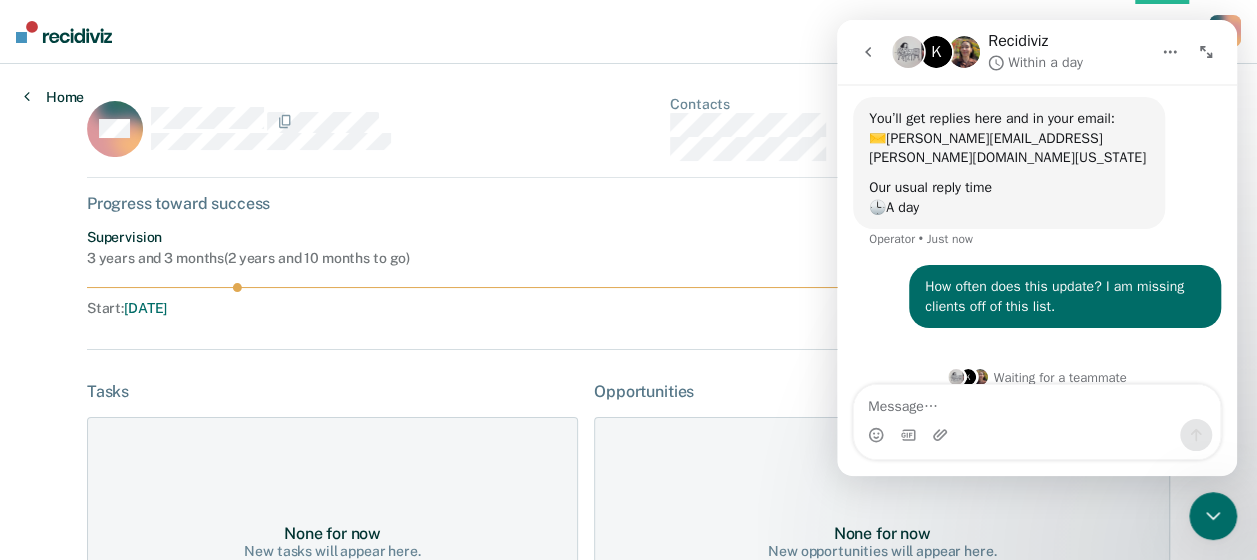 click on "Home" at bounding box center (54, 97) 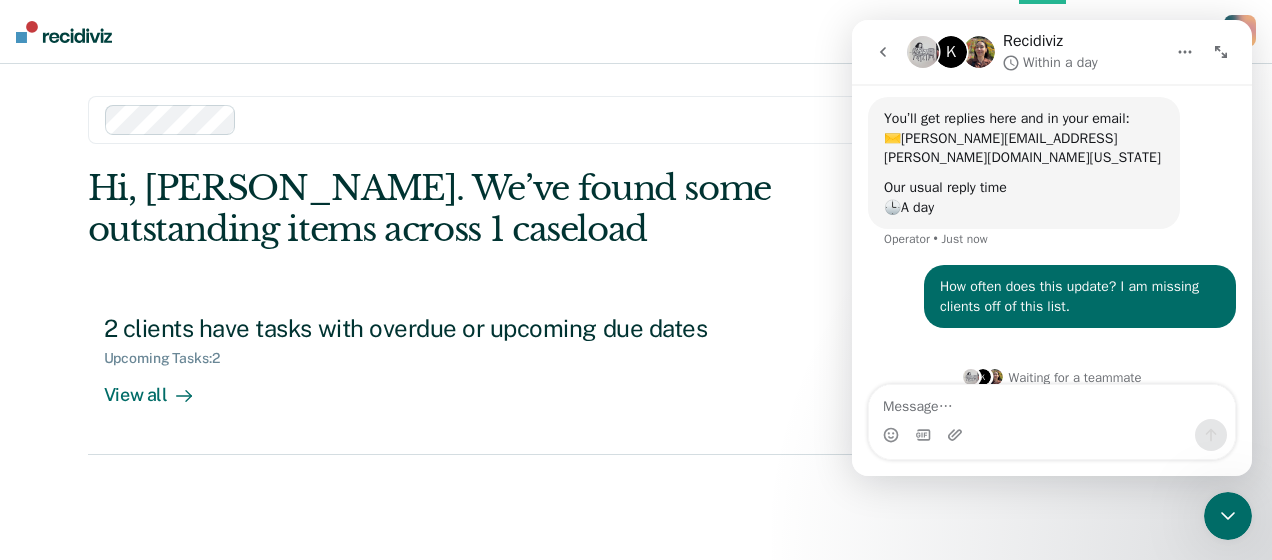 click 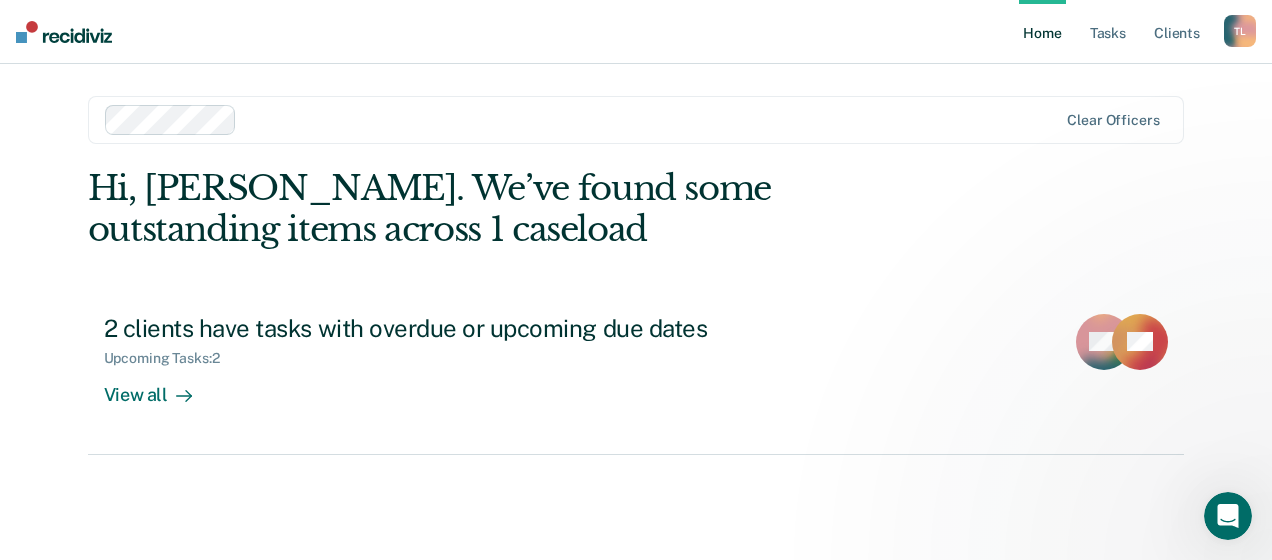 scroll, scrollTop: 0, scrollLeft: 0, axis: both 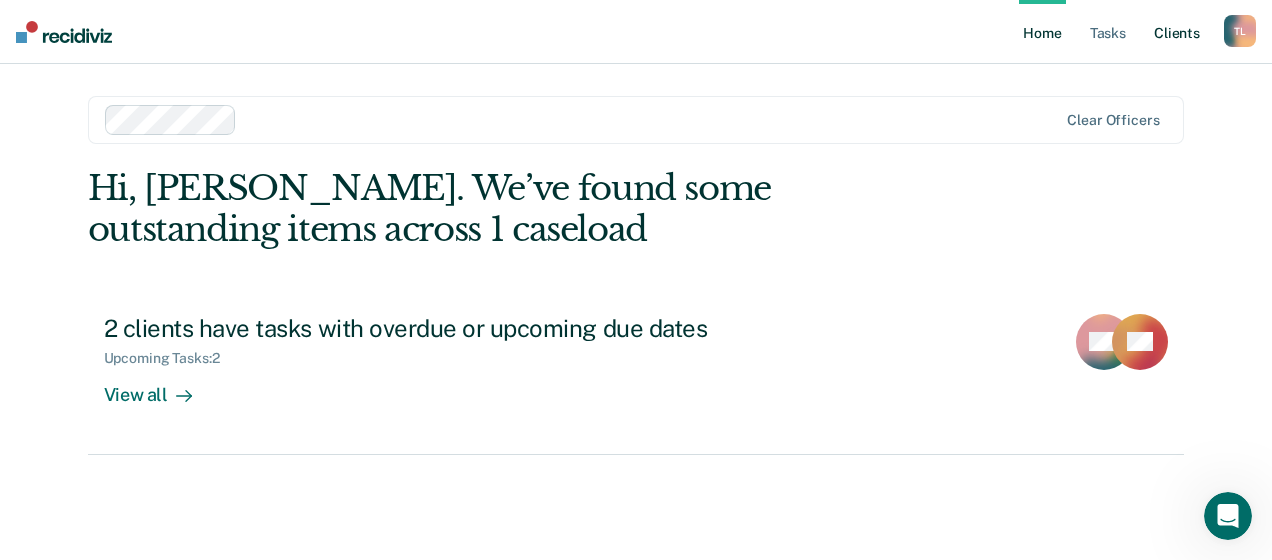 click on "Client s" at bounding box center [1177, 32] 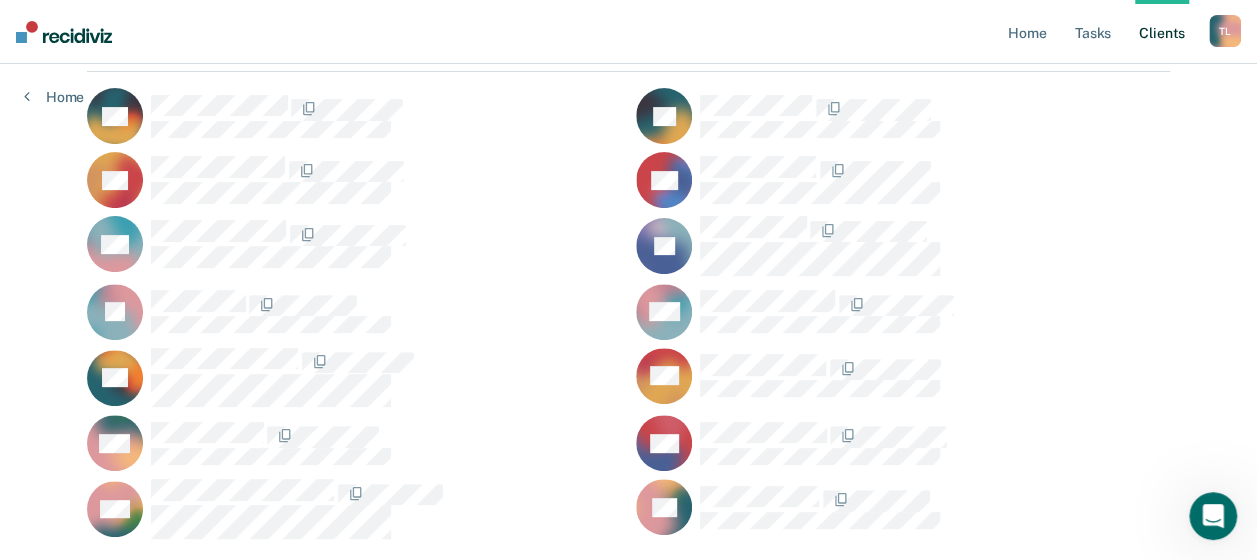 scroll, scrollTop: 258, scrollLeft: 0, axis: vertical 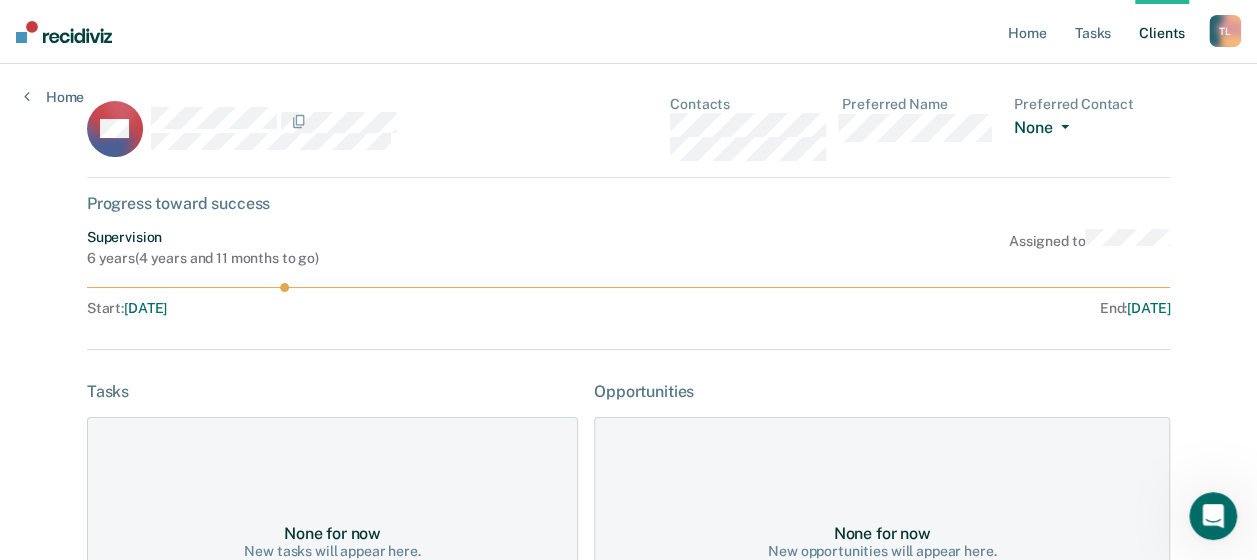 click at bounding box center [1061, 127] 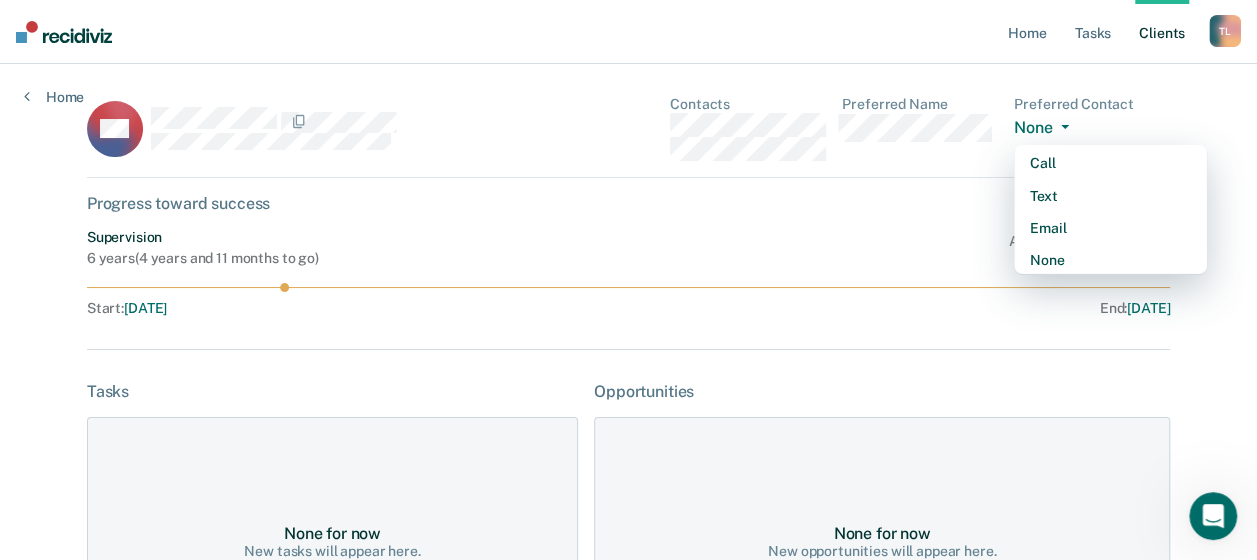click at bounding box center [1061, 127] 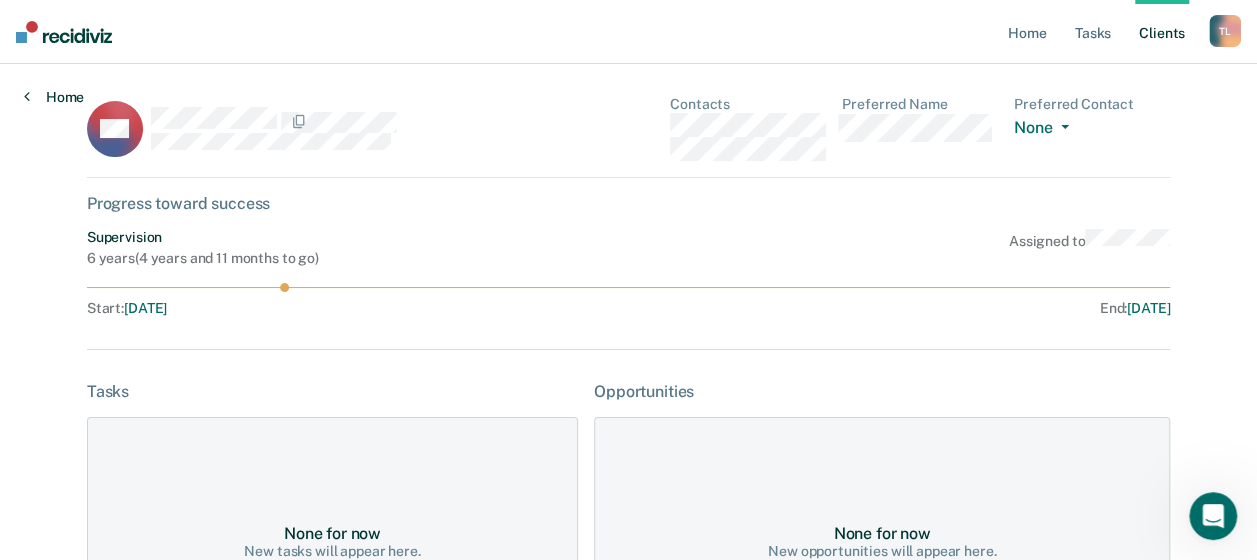 click on "Home" at bounding box center [54, 97] 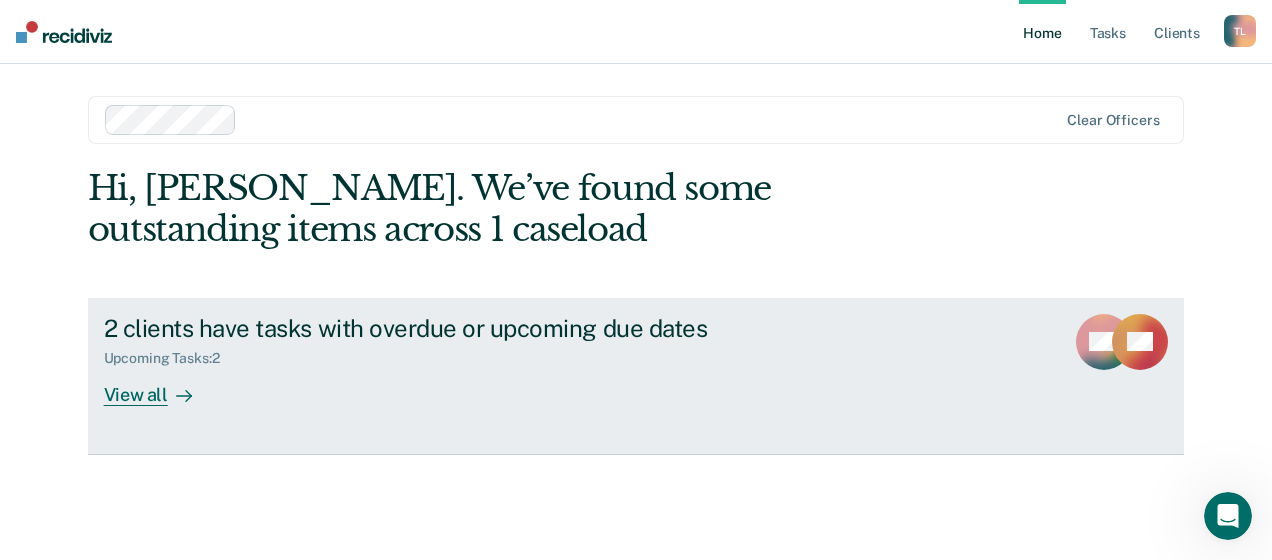 click on "View all" at bounding box center (160, 386) 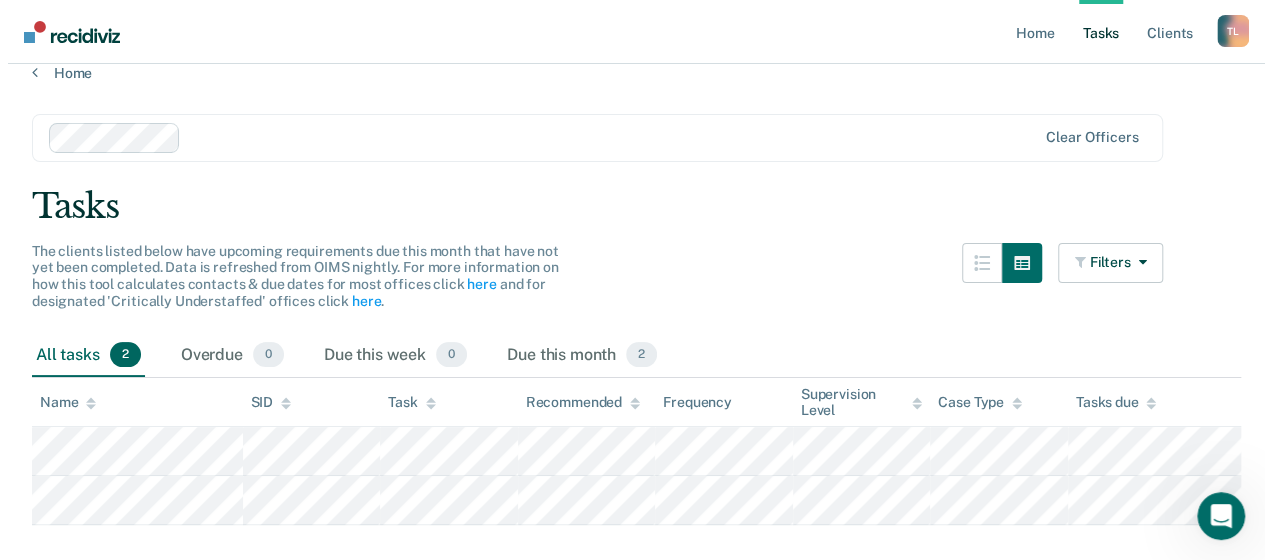 scroll, scrollTop: 0, scrollLeft: 0, axis: both 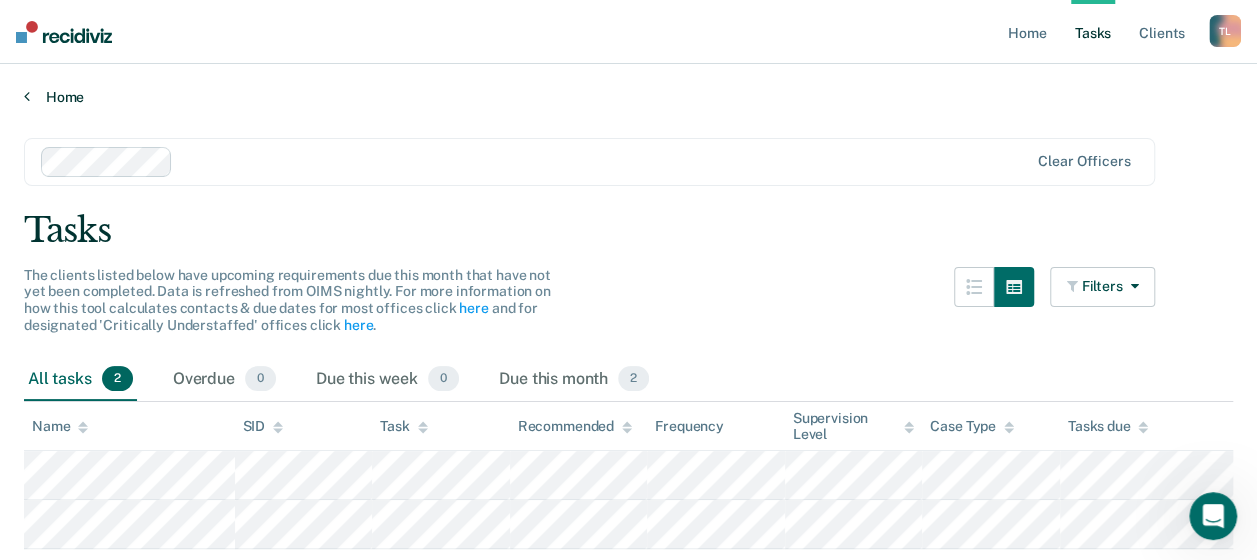 click on "Home" at bounding box center (628, 97) 